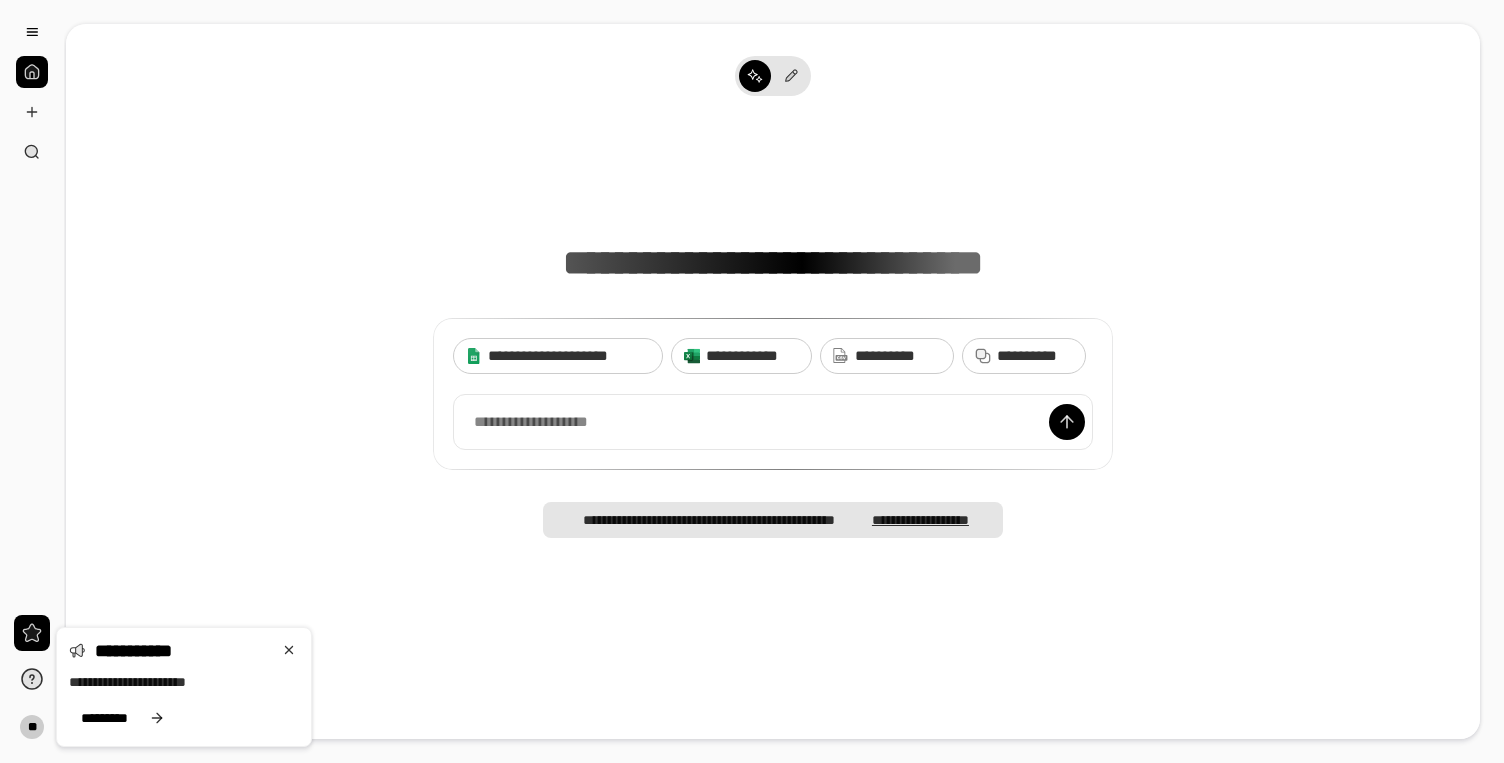 scroll, scrollTop: 0, scrollLeft: 0, axis: both 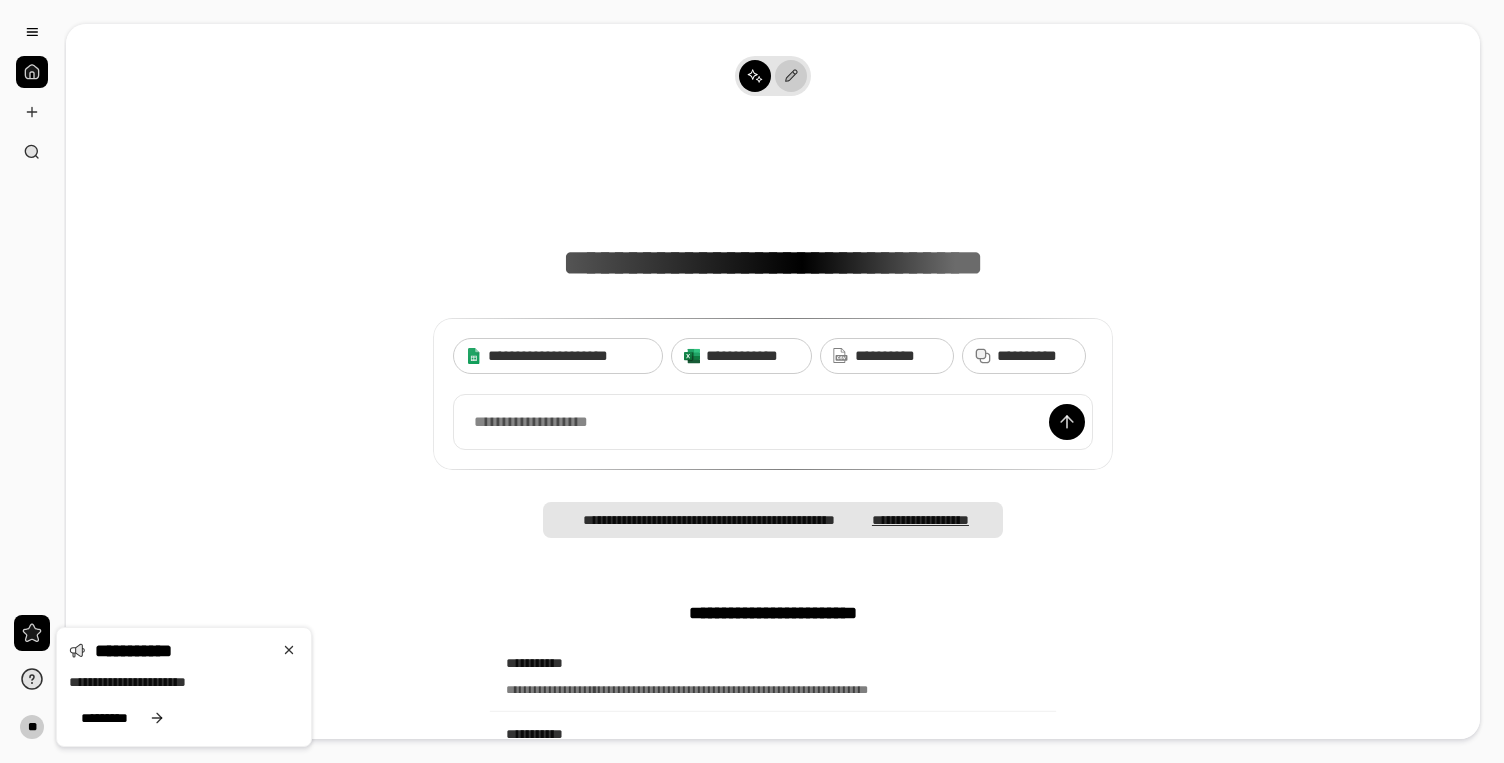 click at bounding box center (791, 76) 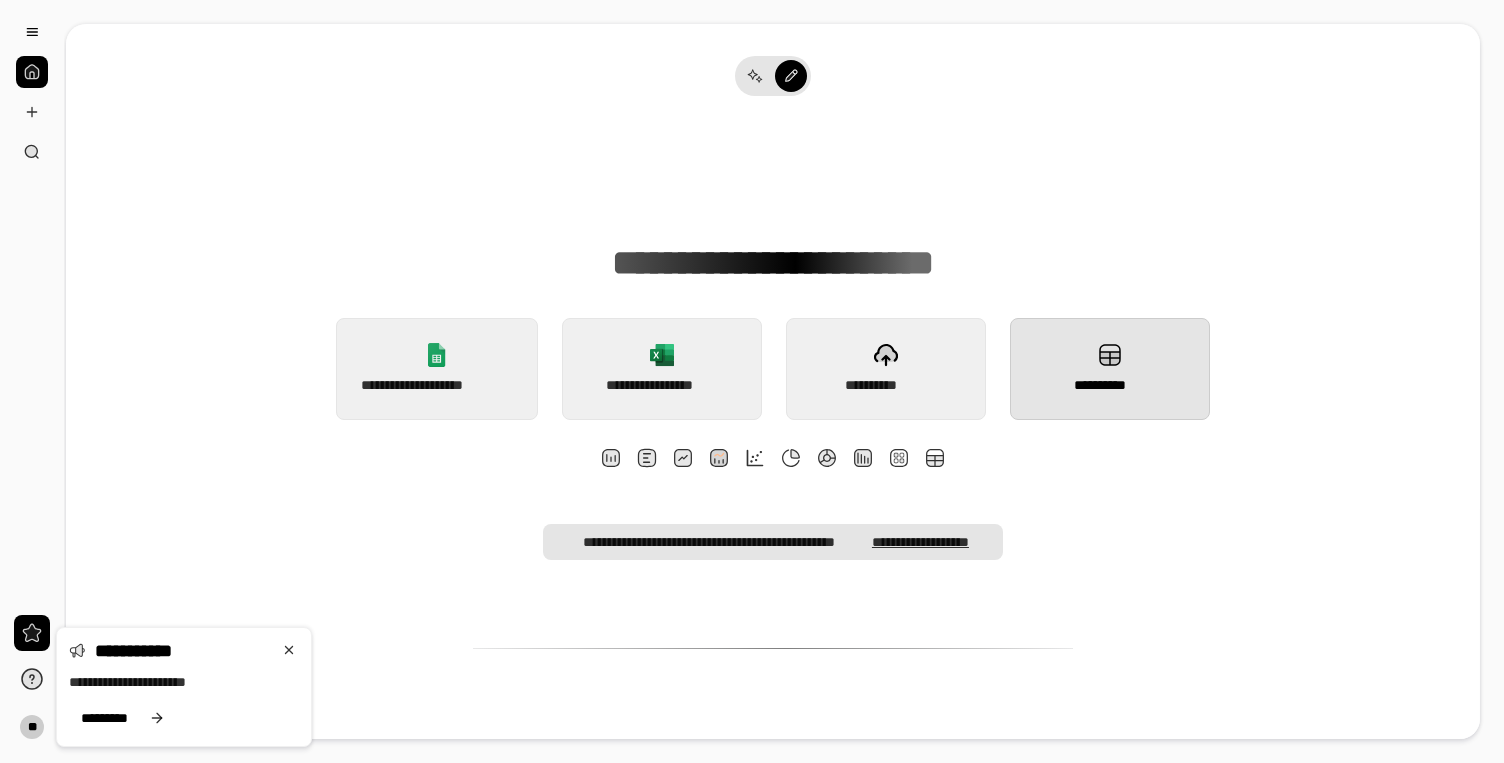 click on "**********" at bounding box center (1110, 369) 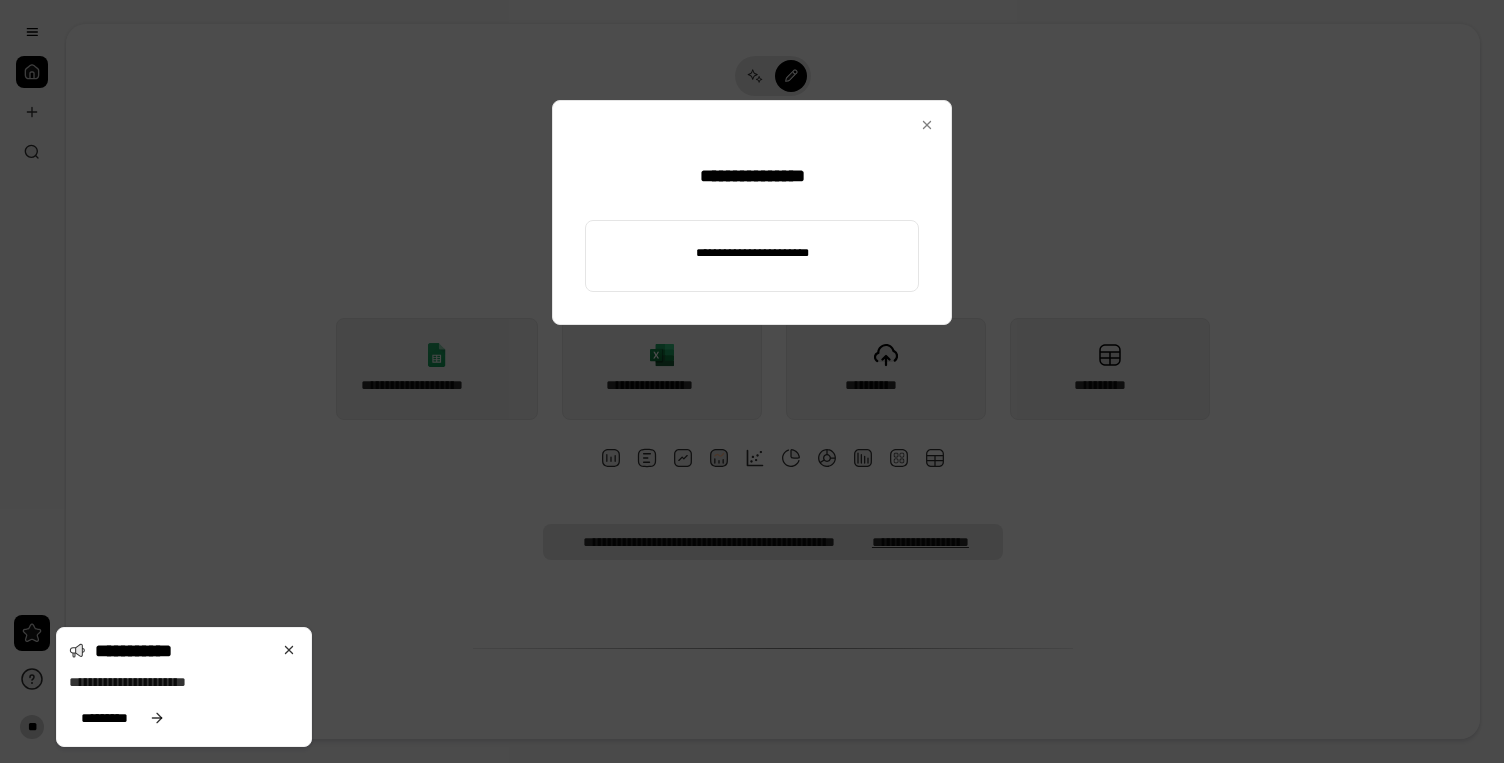 click at bounding box center (752, 253) 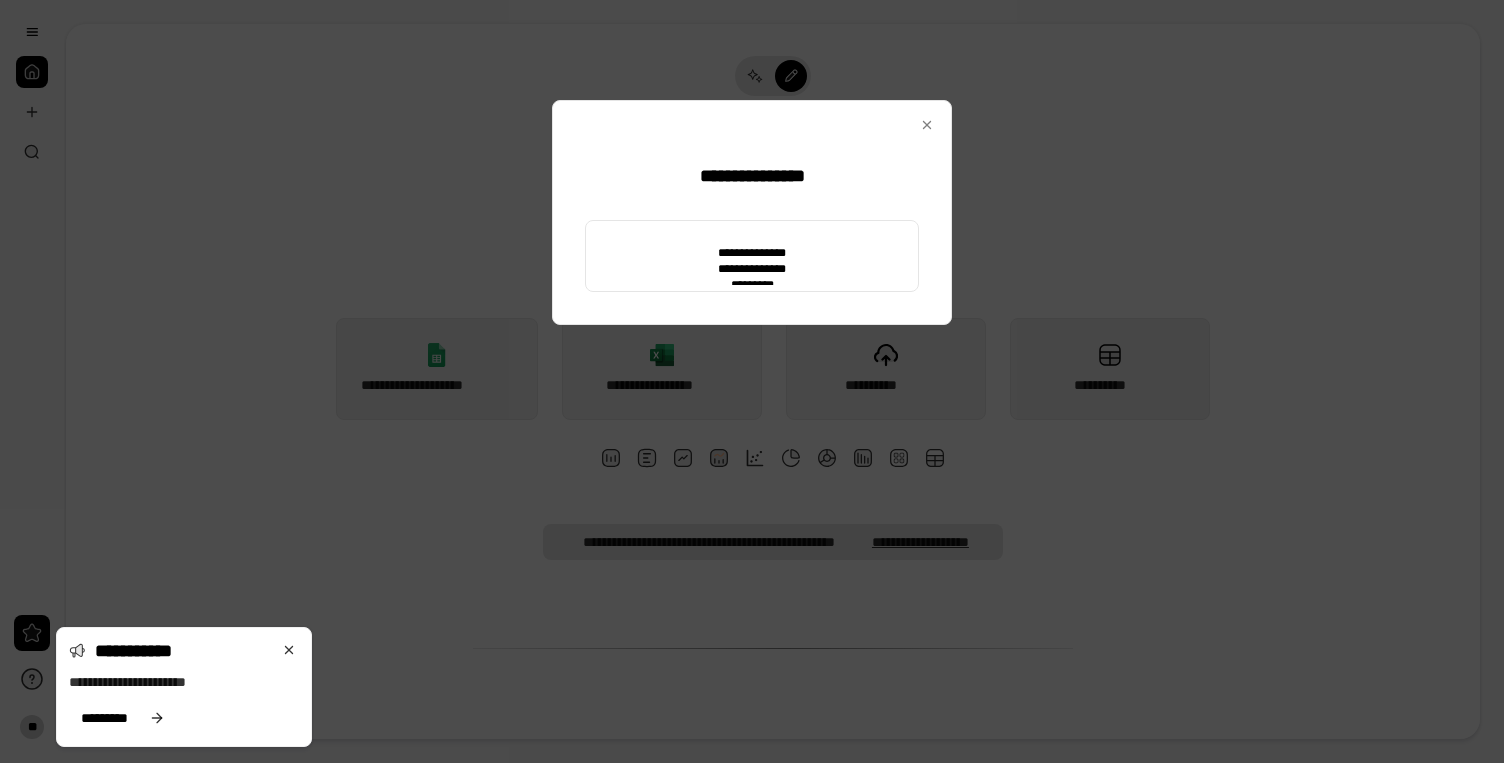 type on "**********" 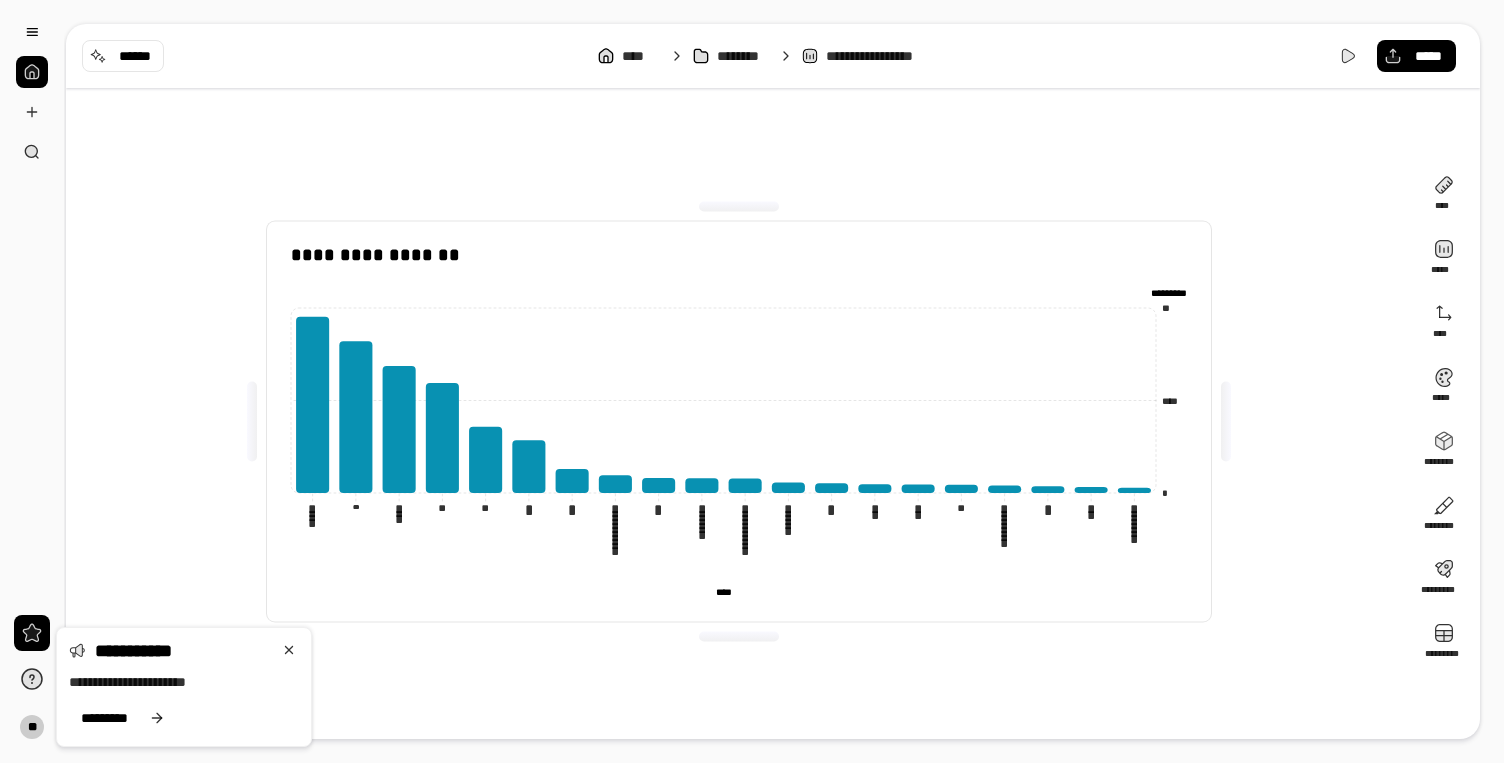 click on "**********" at bounding box center [739, 422] 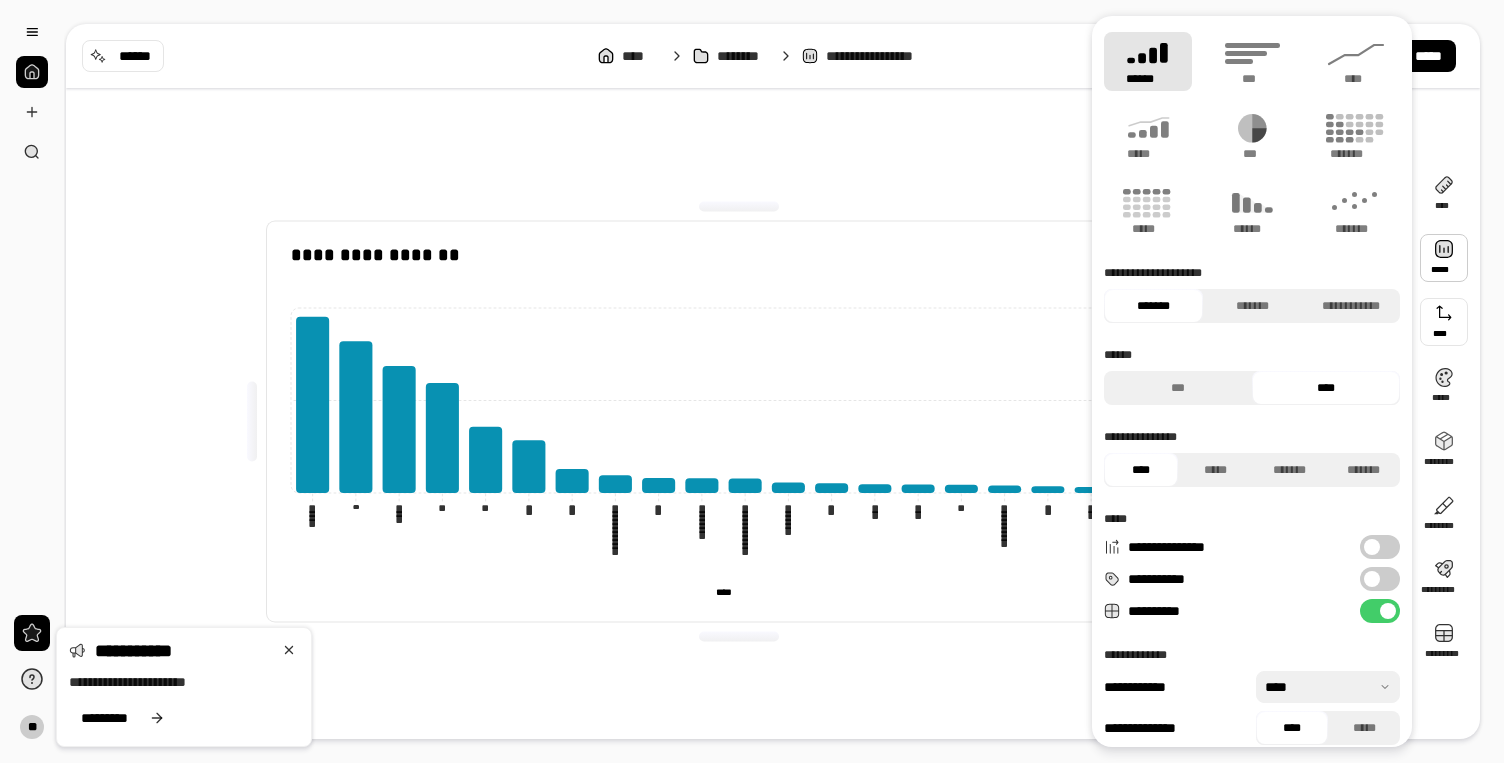 scroll, scrollTop: 14, scrollLeft: 0, axis: vertical 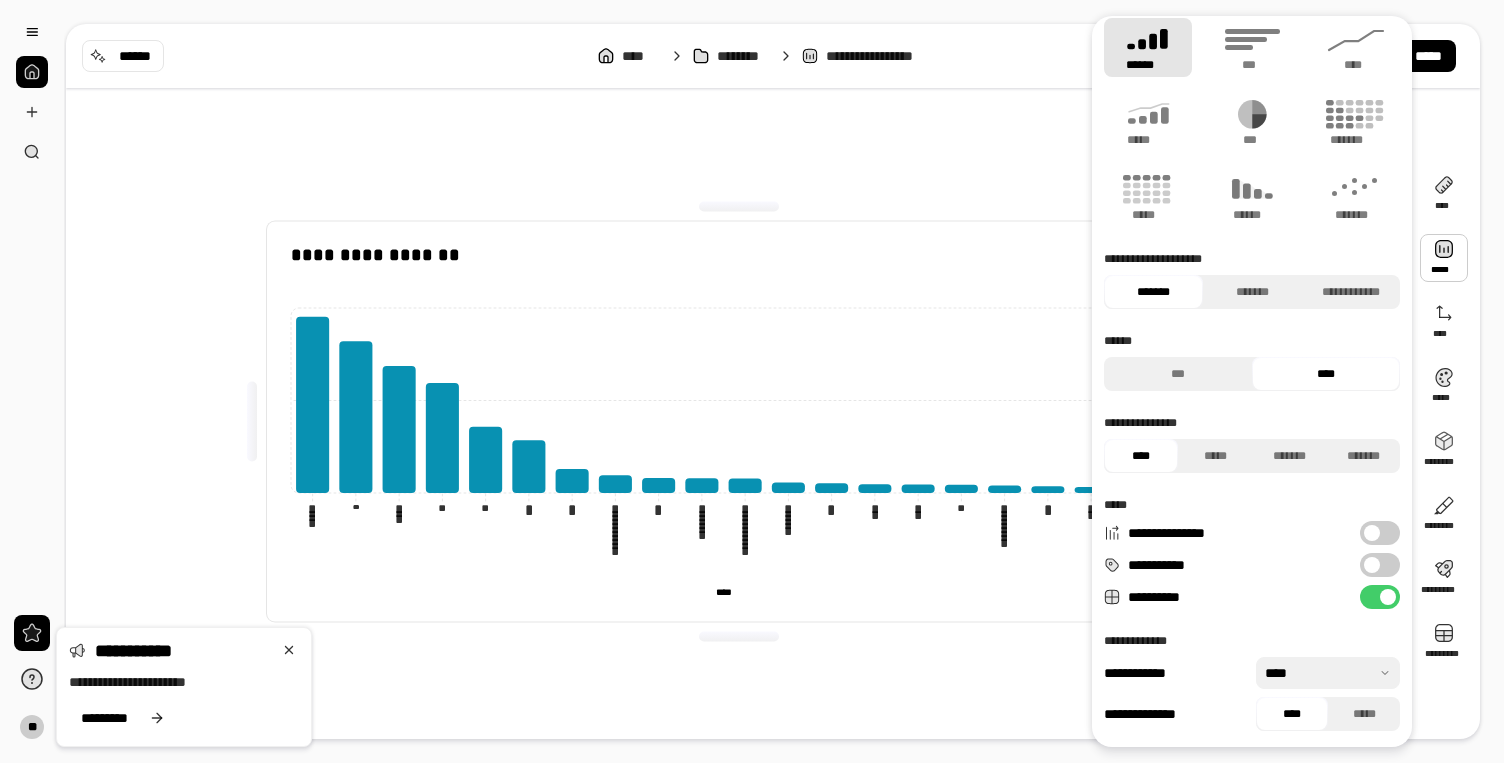 click on "**********" at bounding box center (1380, 565) 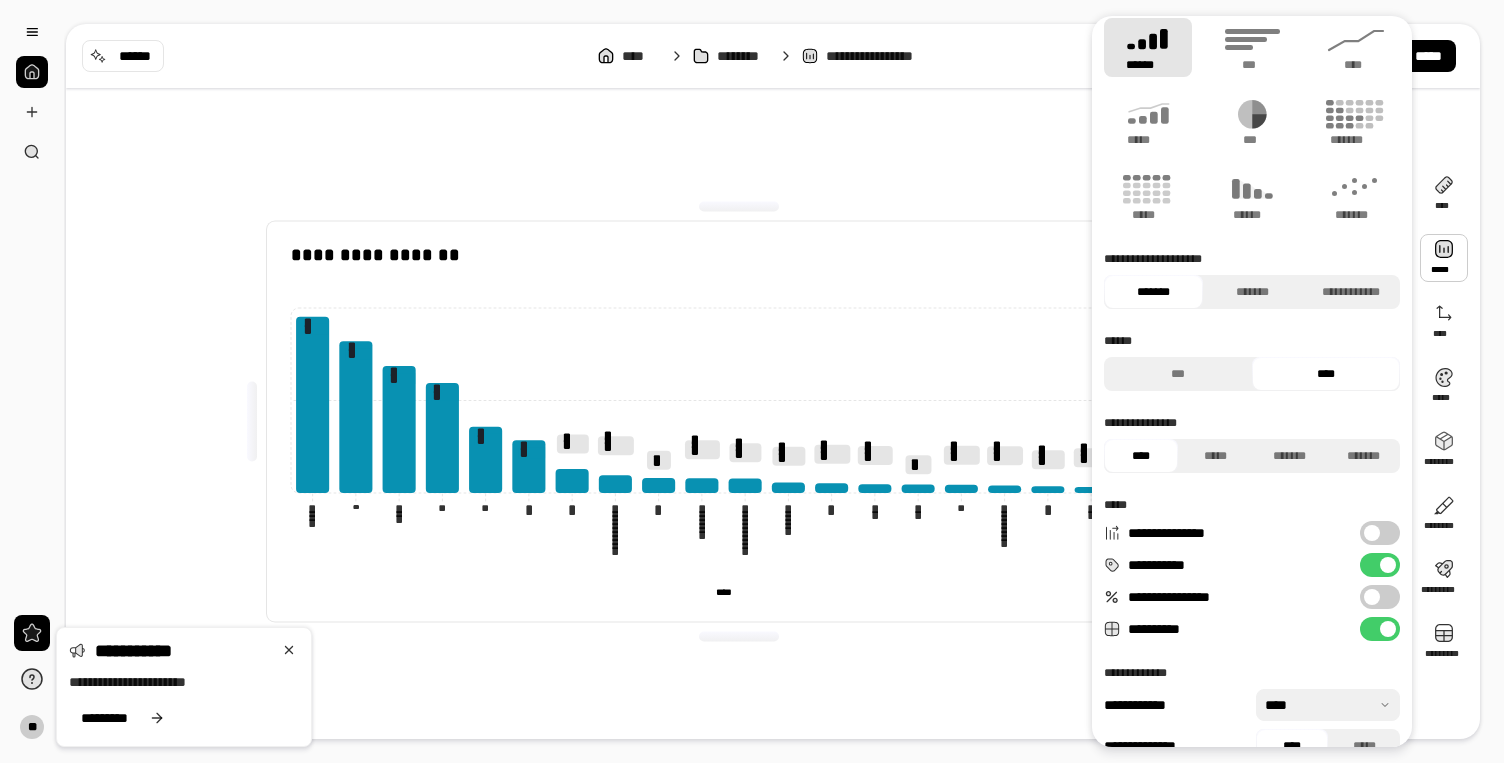 click on "**********" at bounding box center (739, 421) 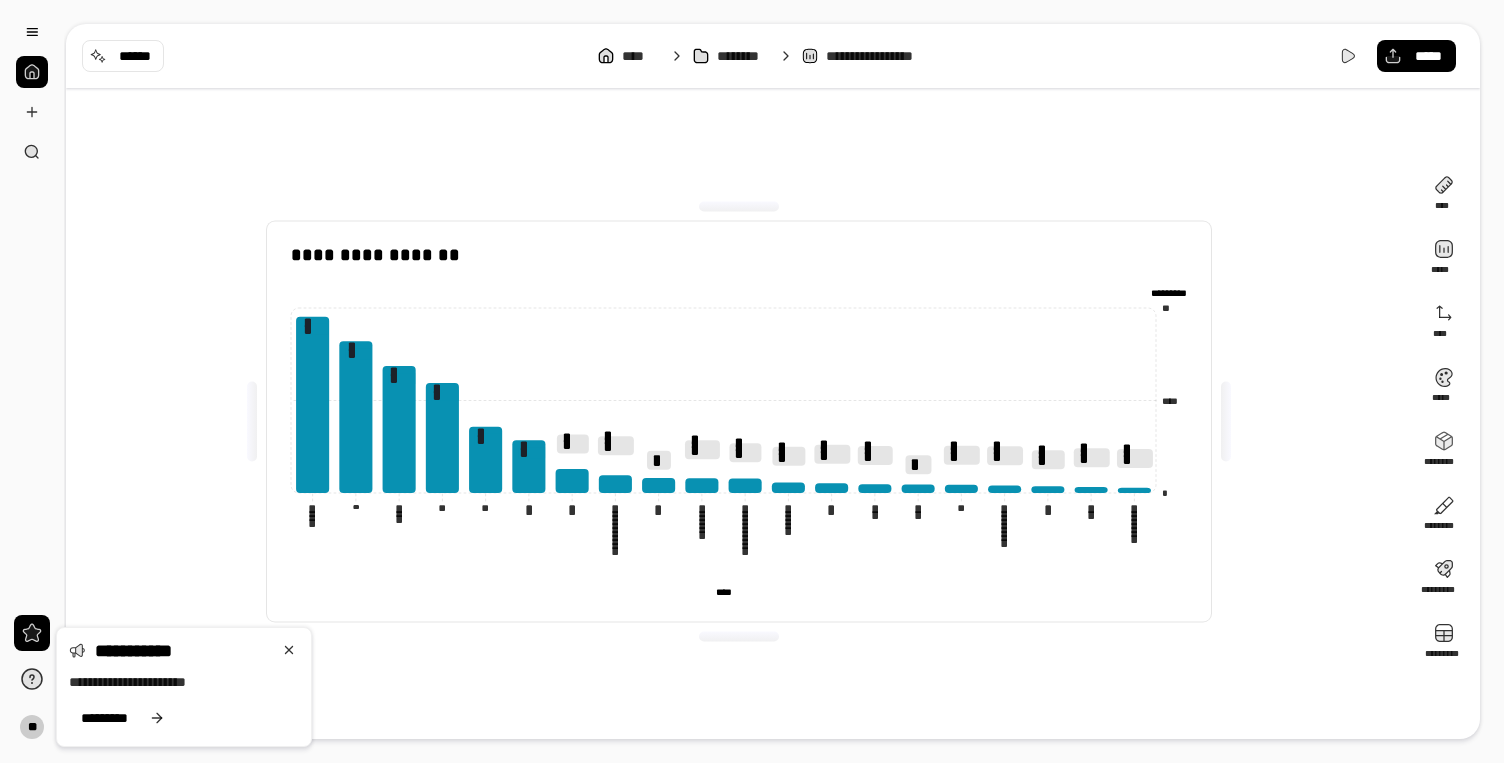 click on "**********" at bounding box center [739, 260] 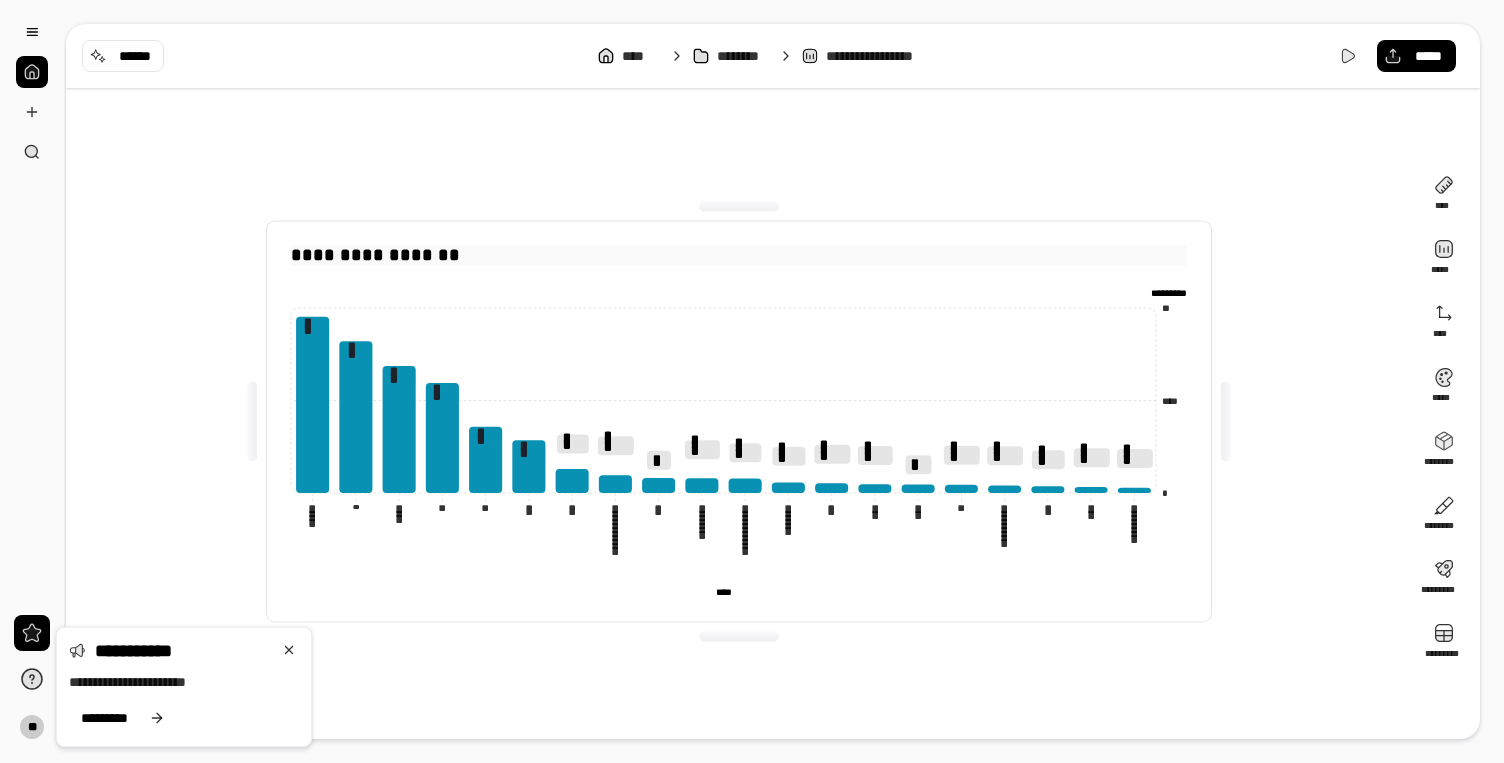 click on "**********" at bounding box center [739, 256] 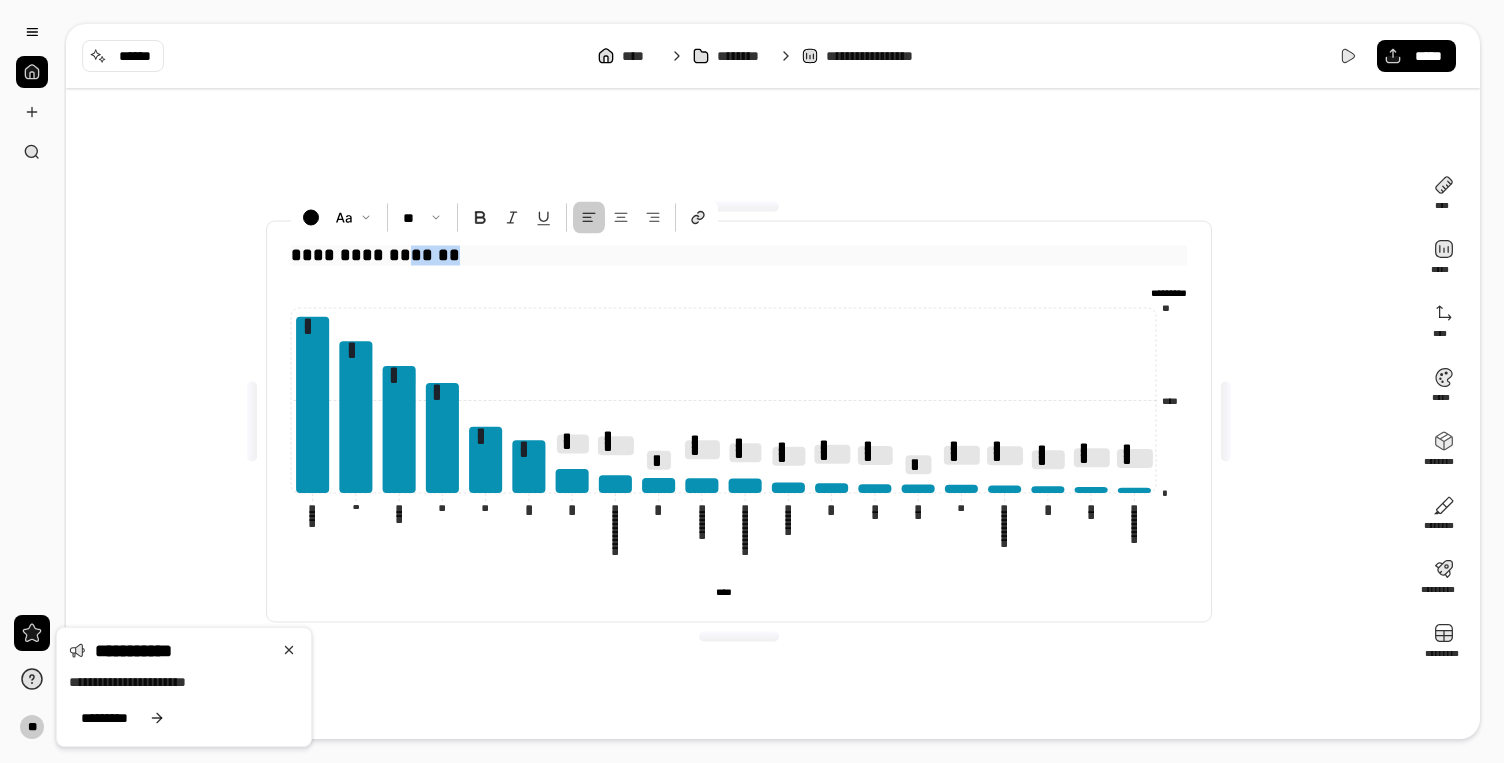 click on "**********" at bounding box center (739, 256) 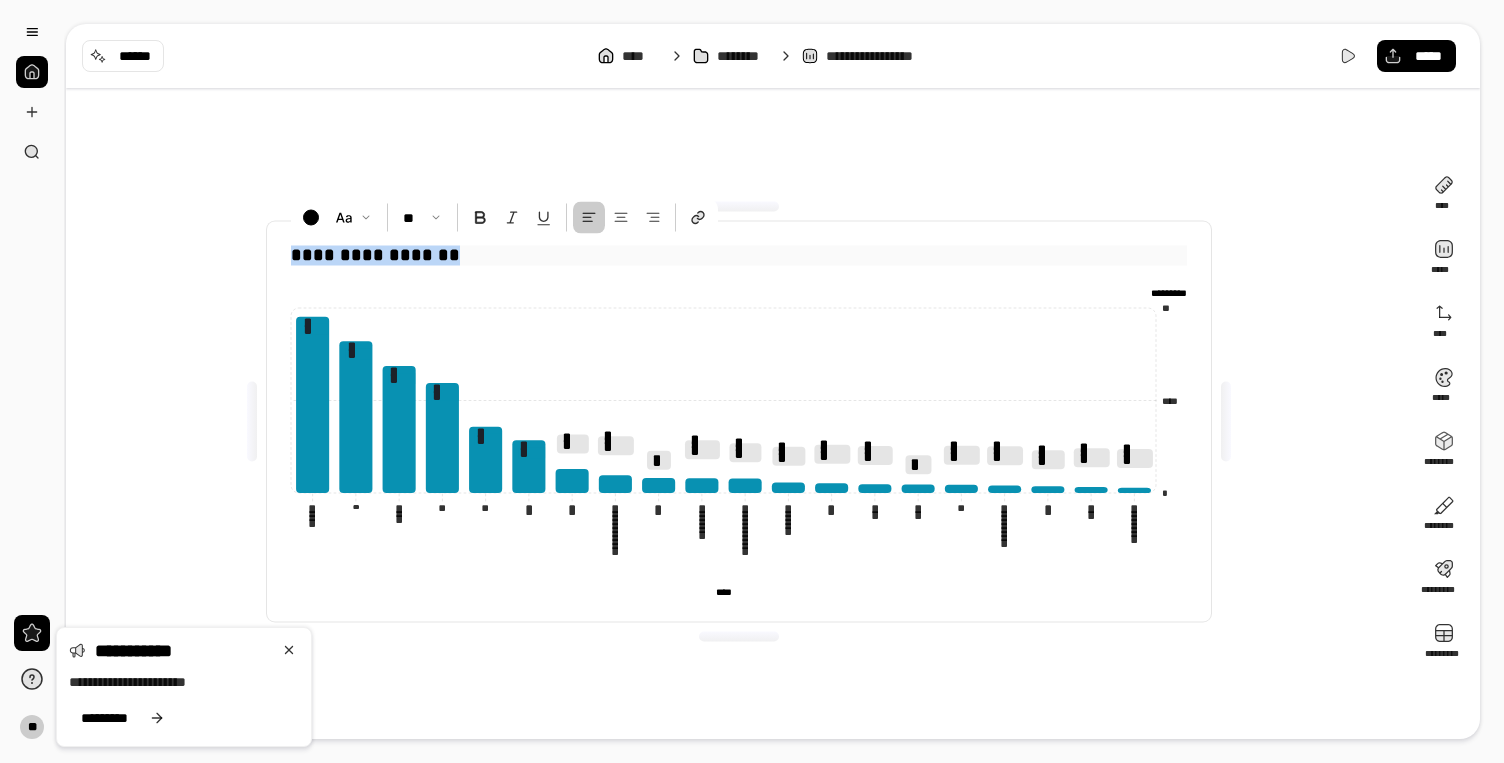 click on "**********" at bounding box center [739, 256] 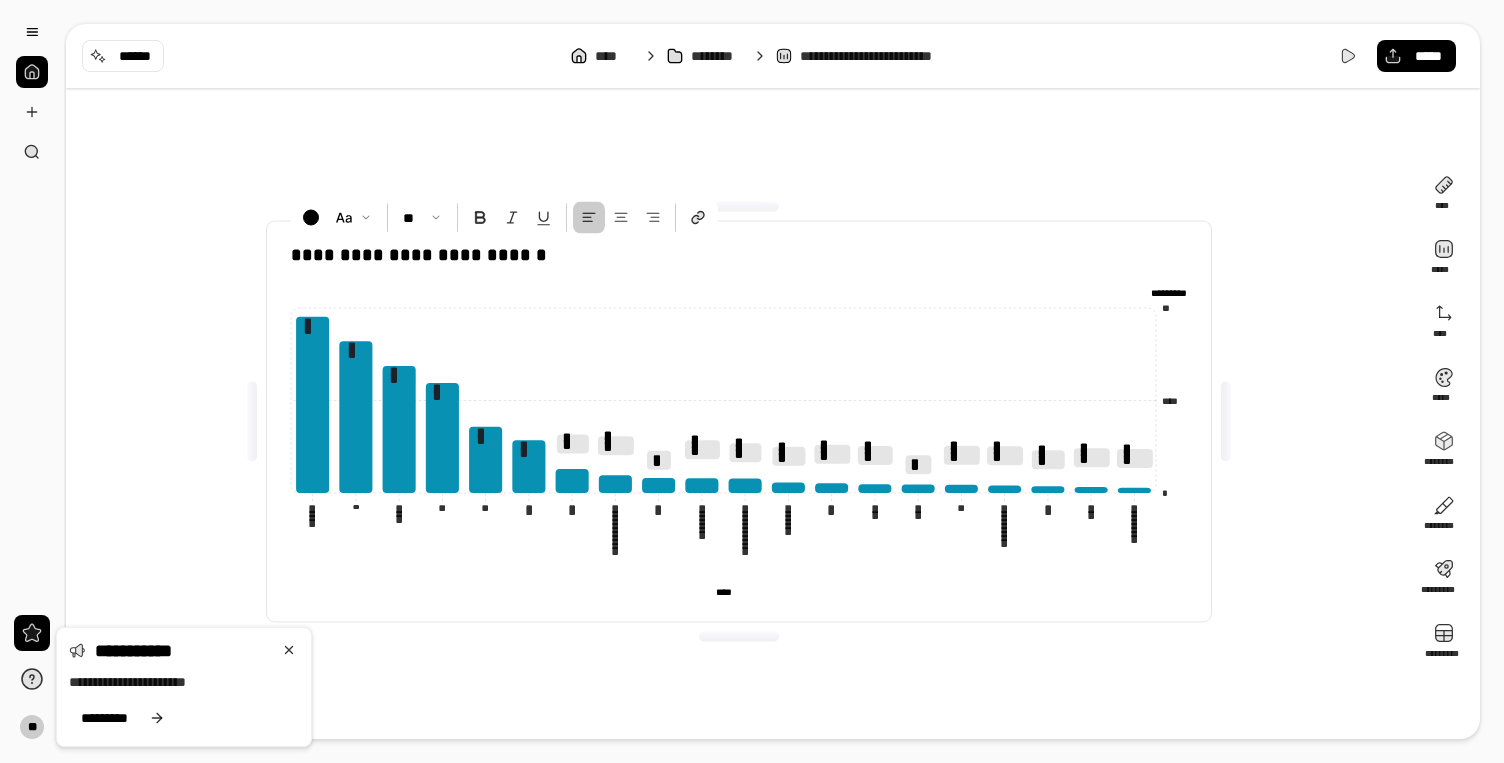 click on "**********" at bounding box center [739, 421] 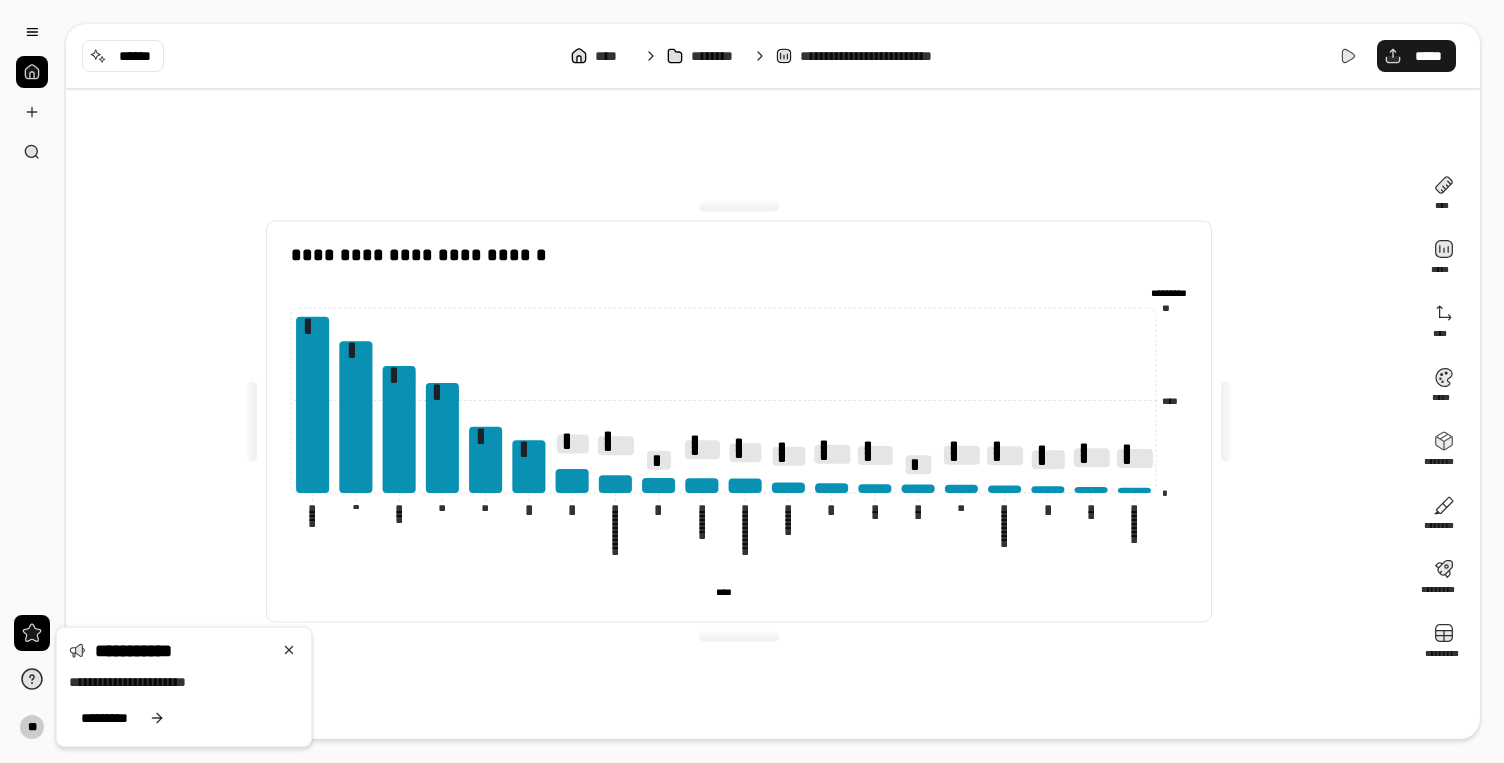 click on "*****" at bounding box center [1416, 56] 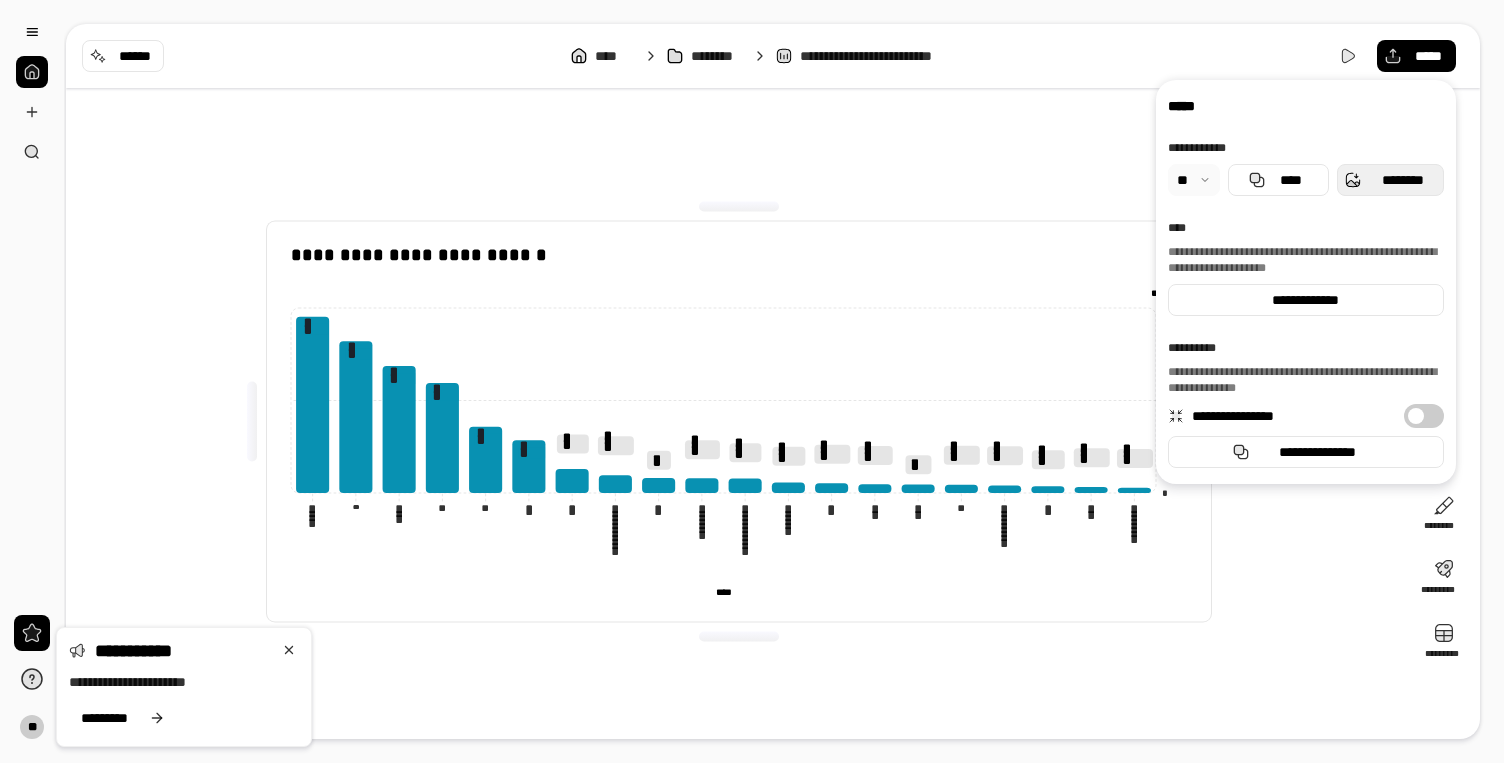 click on "********" at bounding box center [1390, 180] 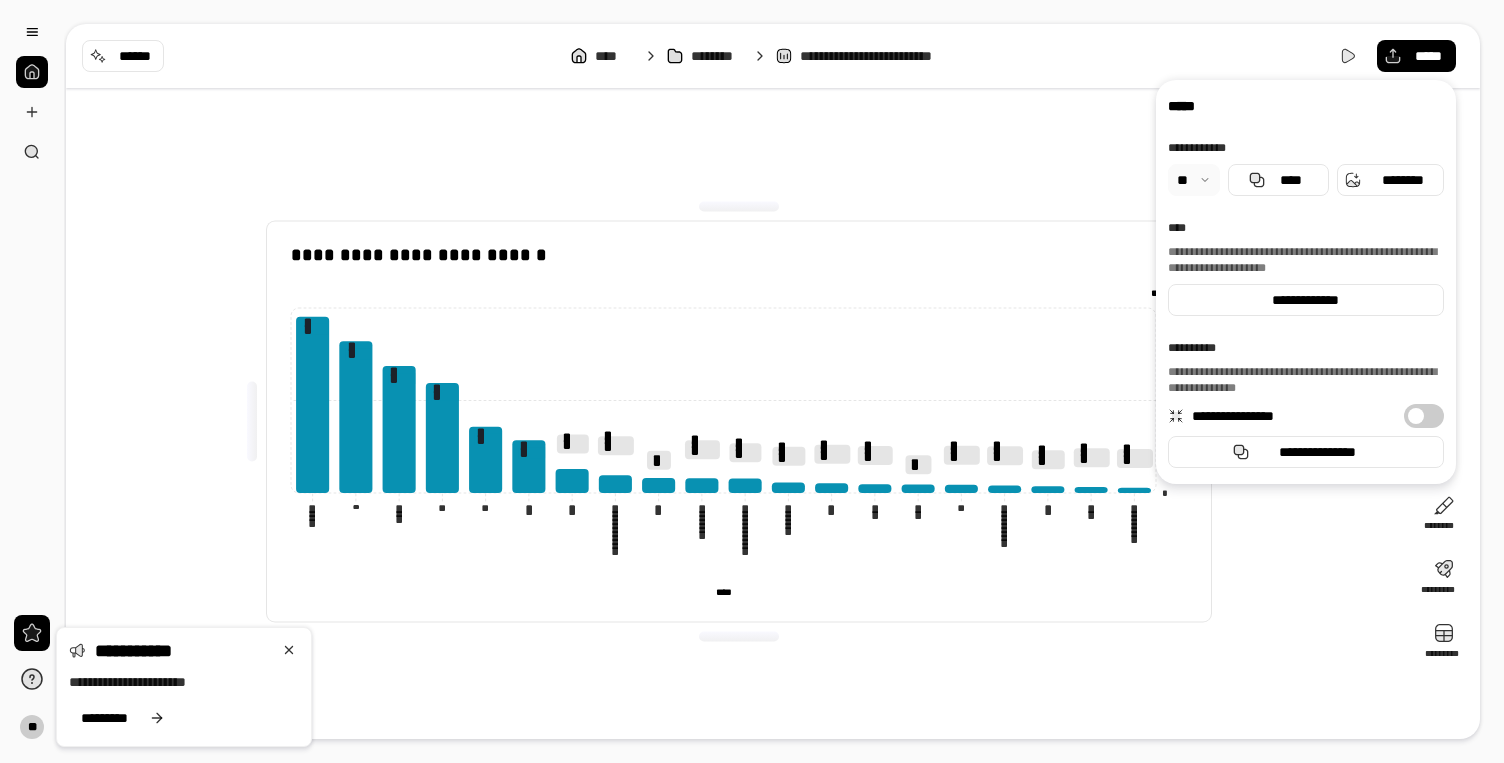 click on "**********" at bounding box center [739, 421] 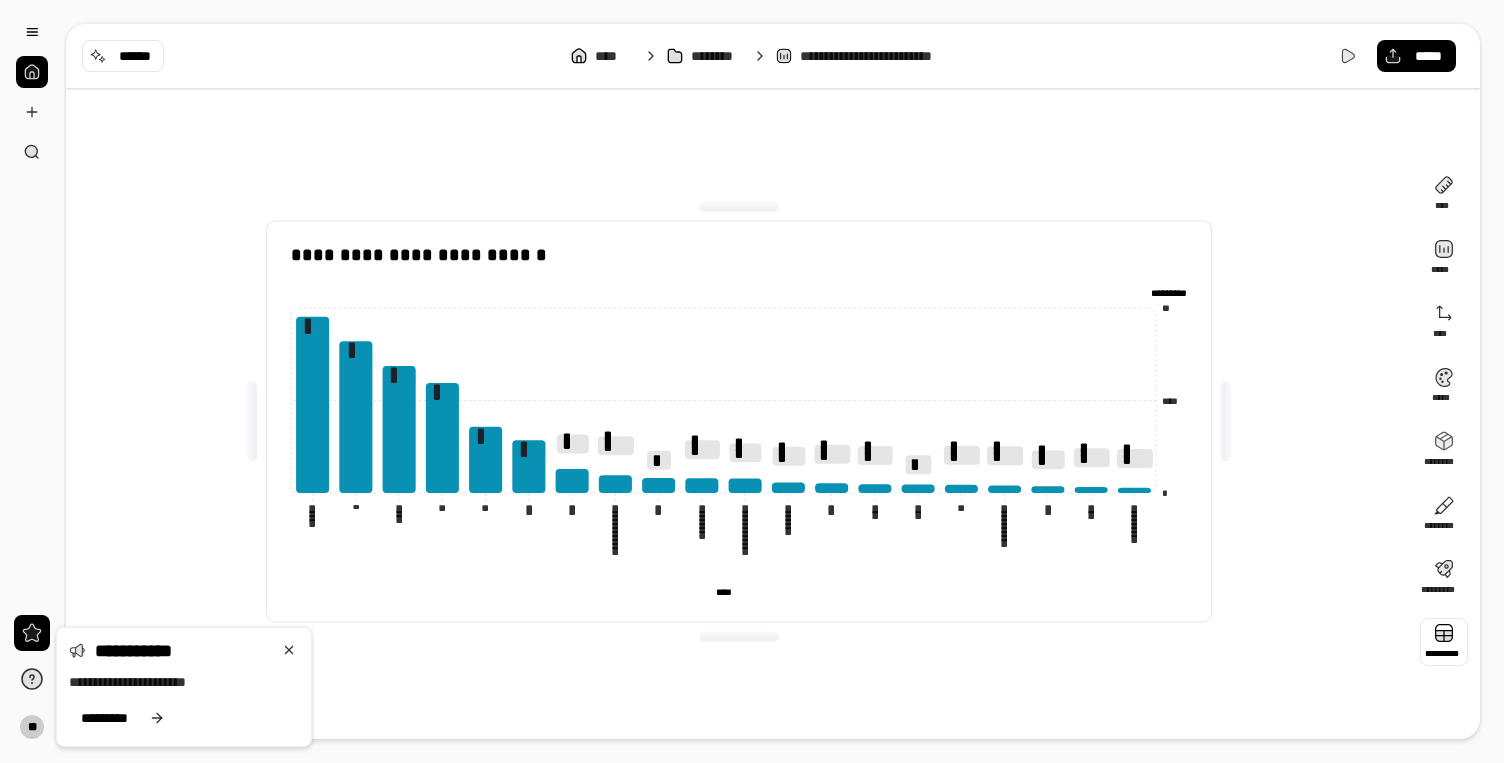 click at bounding box center [1444, 642] 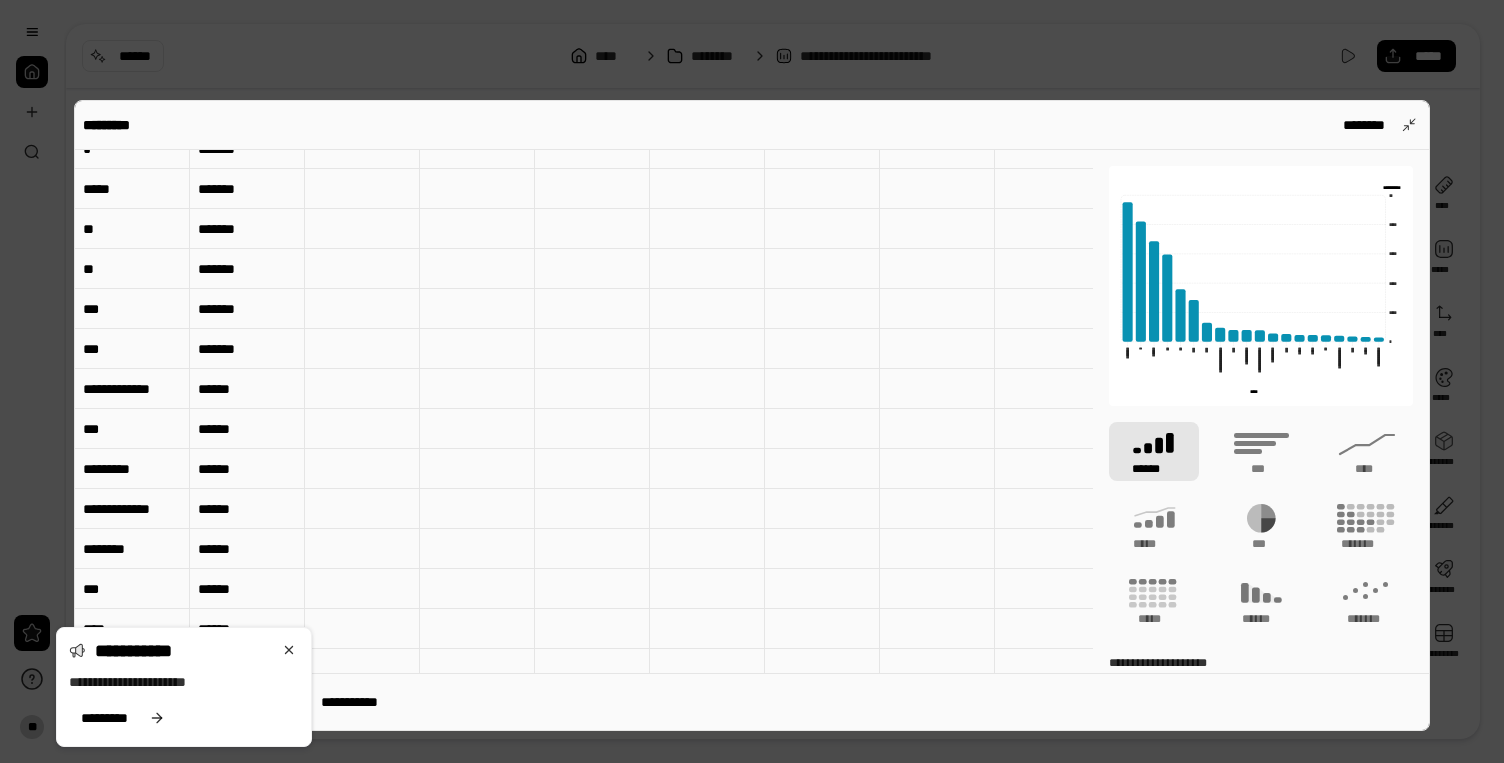 scroll, scrollTop: 104, scrollLeft: 0, axis: vertical 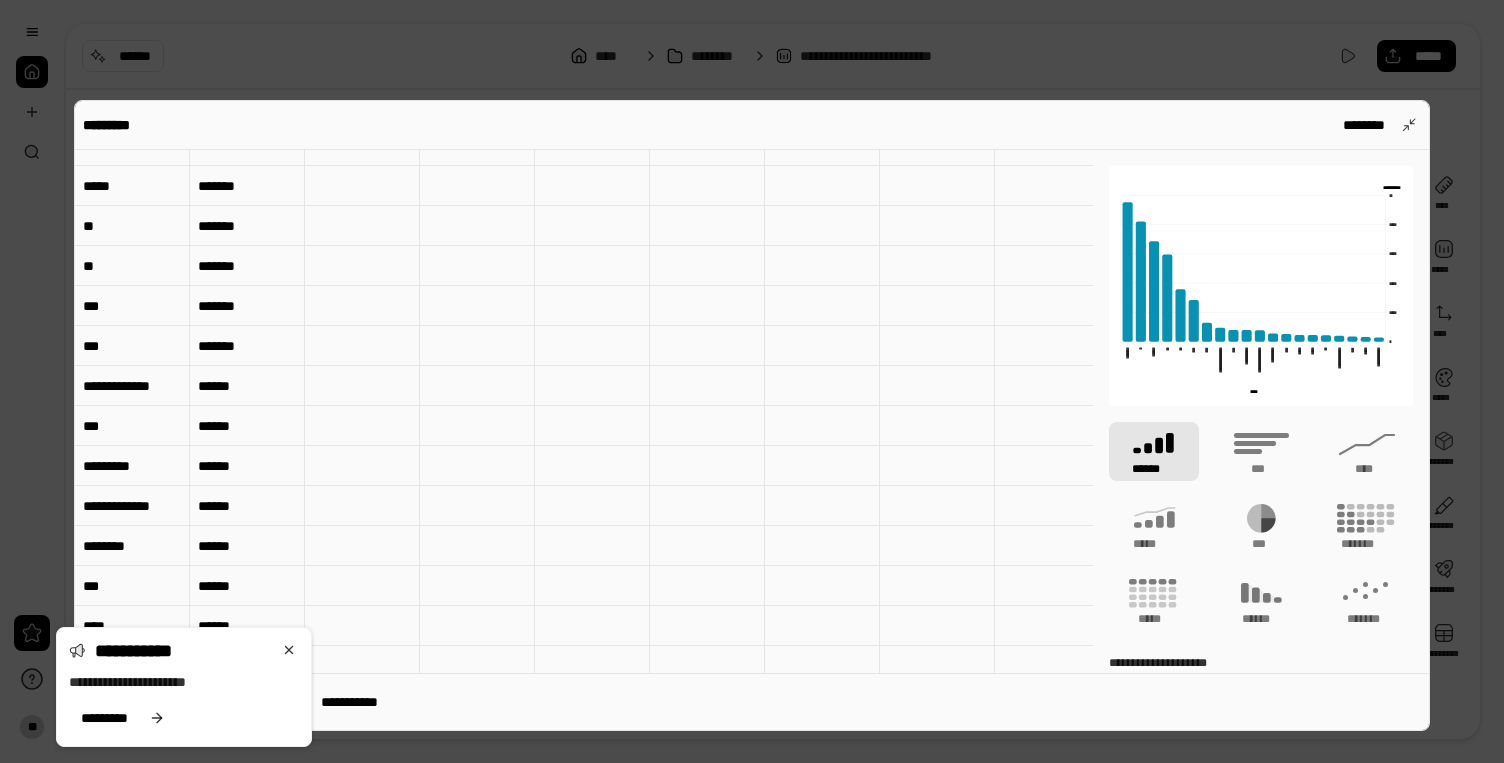 click on "**********" at bounding box center (132, 386) 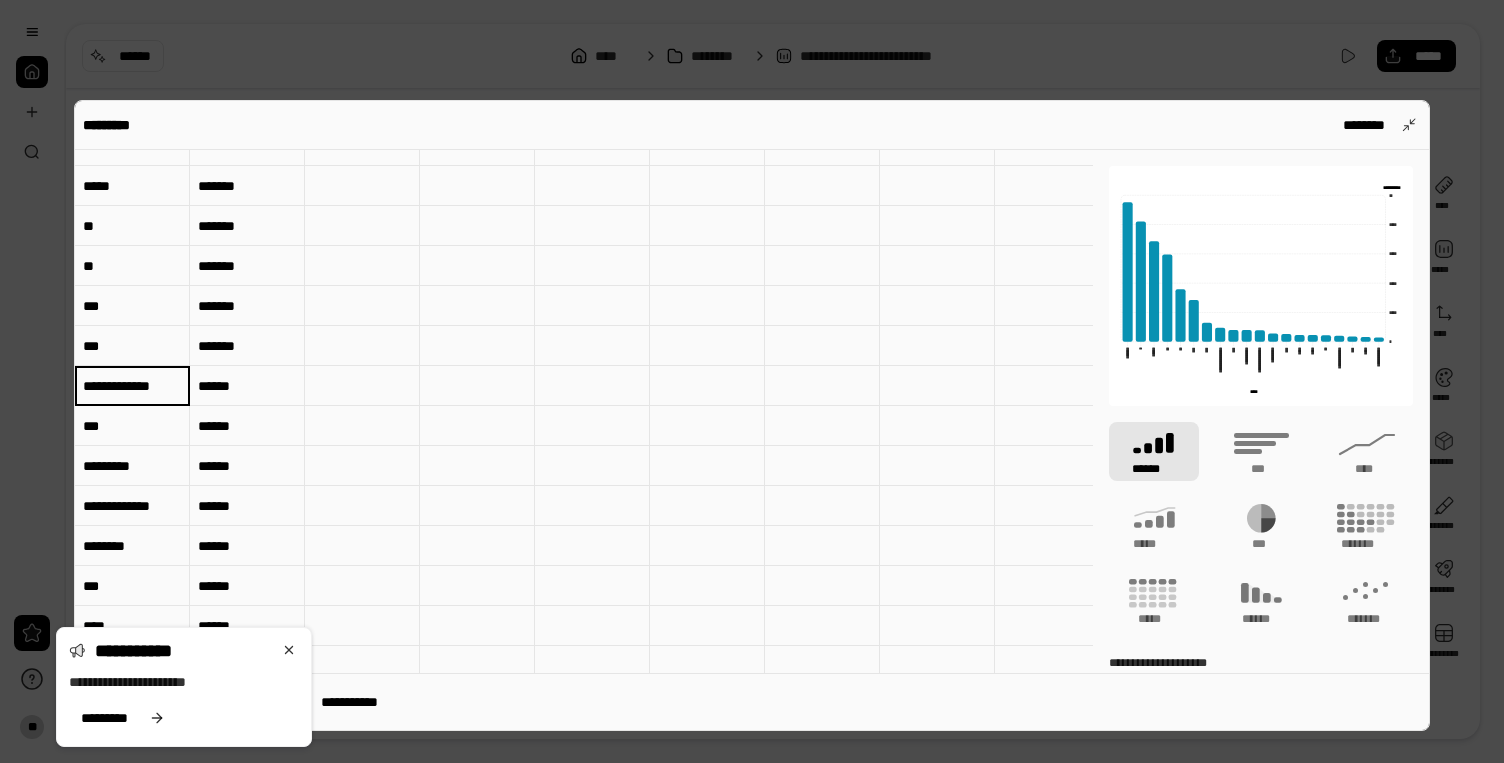 click on "**********" at bounding box center (132, 386) 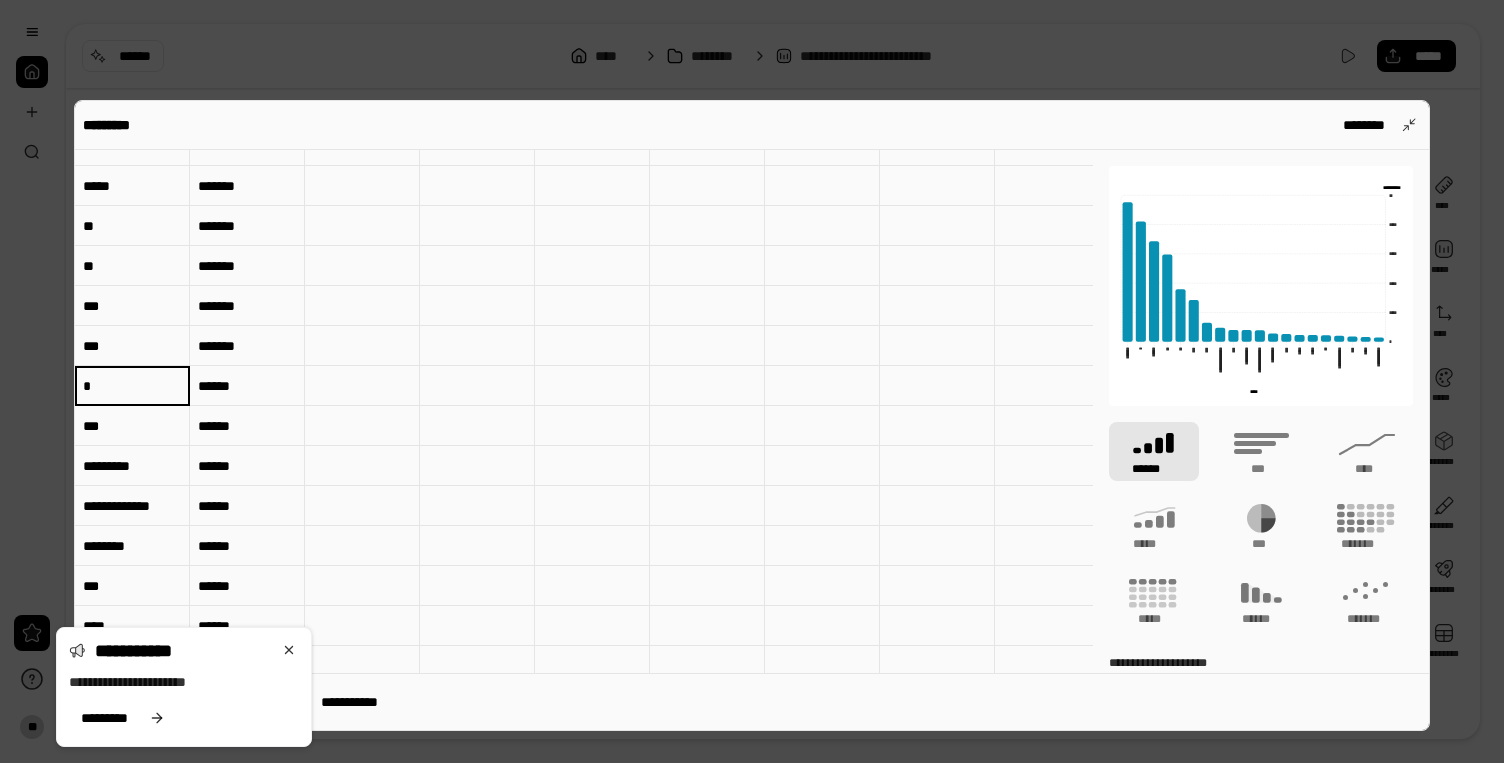 scroll, scrollTop: 0, scrollLeft: 0, axis: both 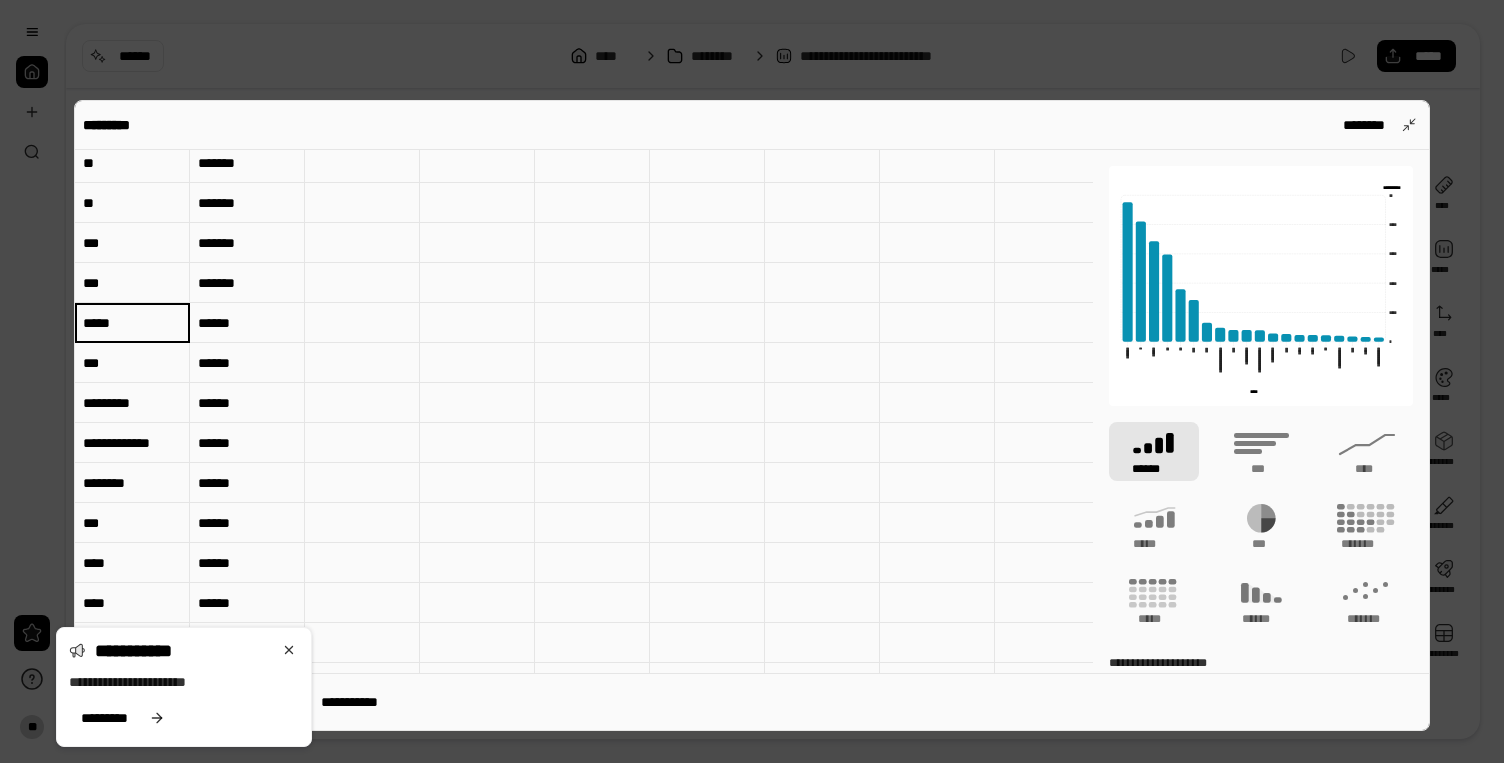 type on "*****" 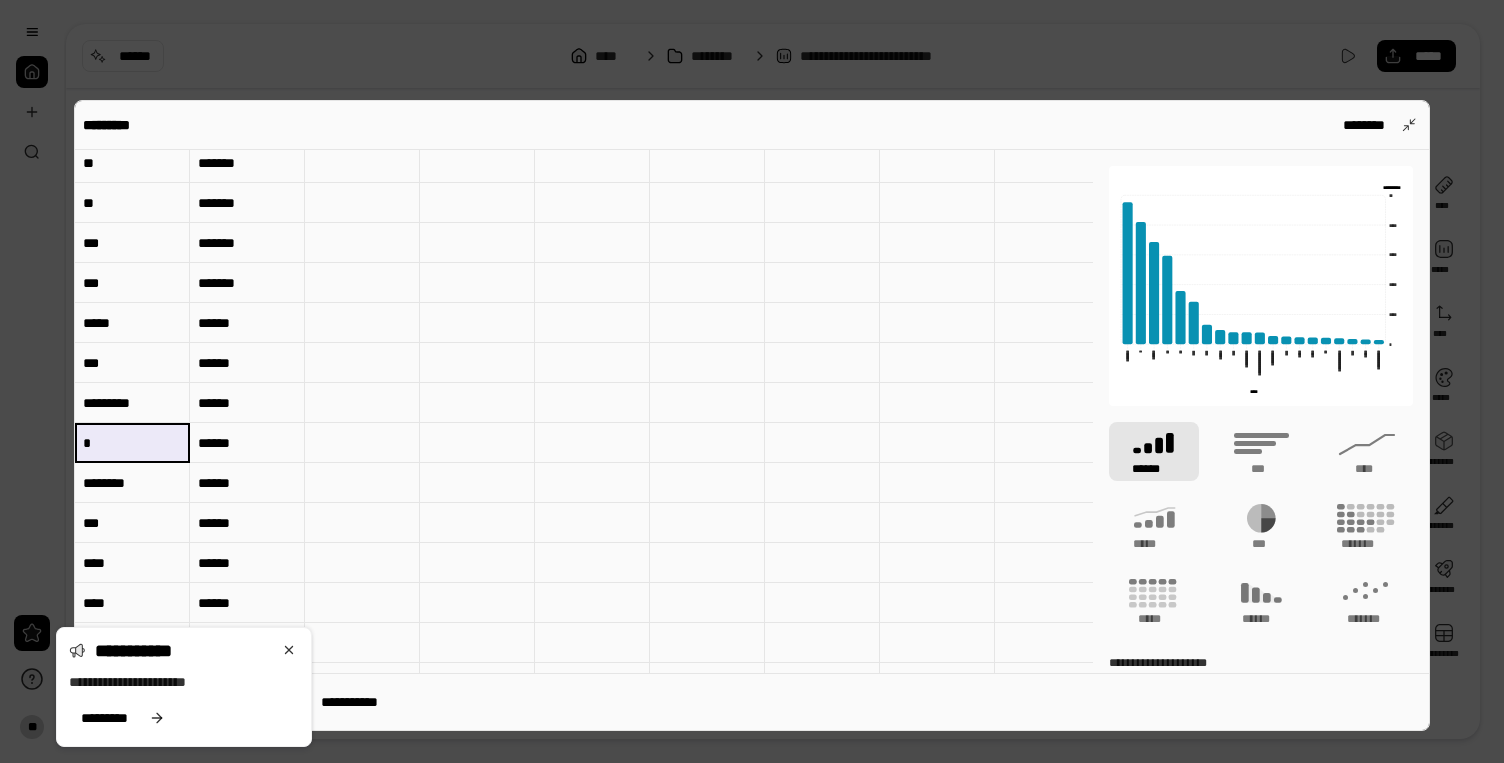 scroll, scrollTop: 0, scrollLeft: 0, axis: both 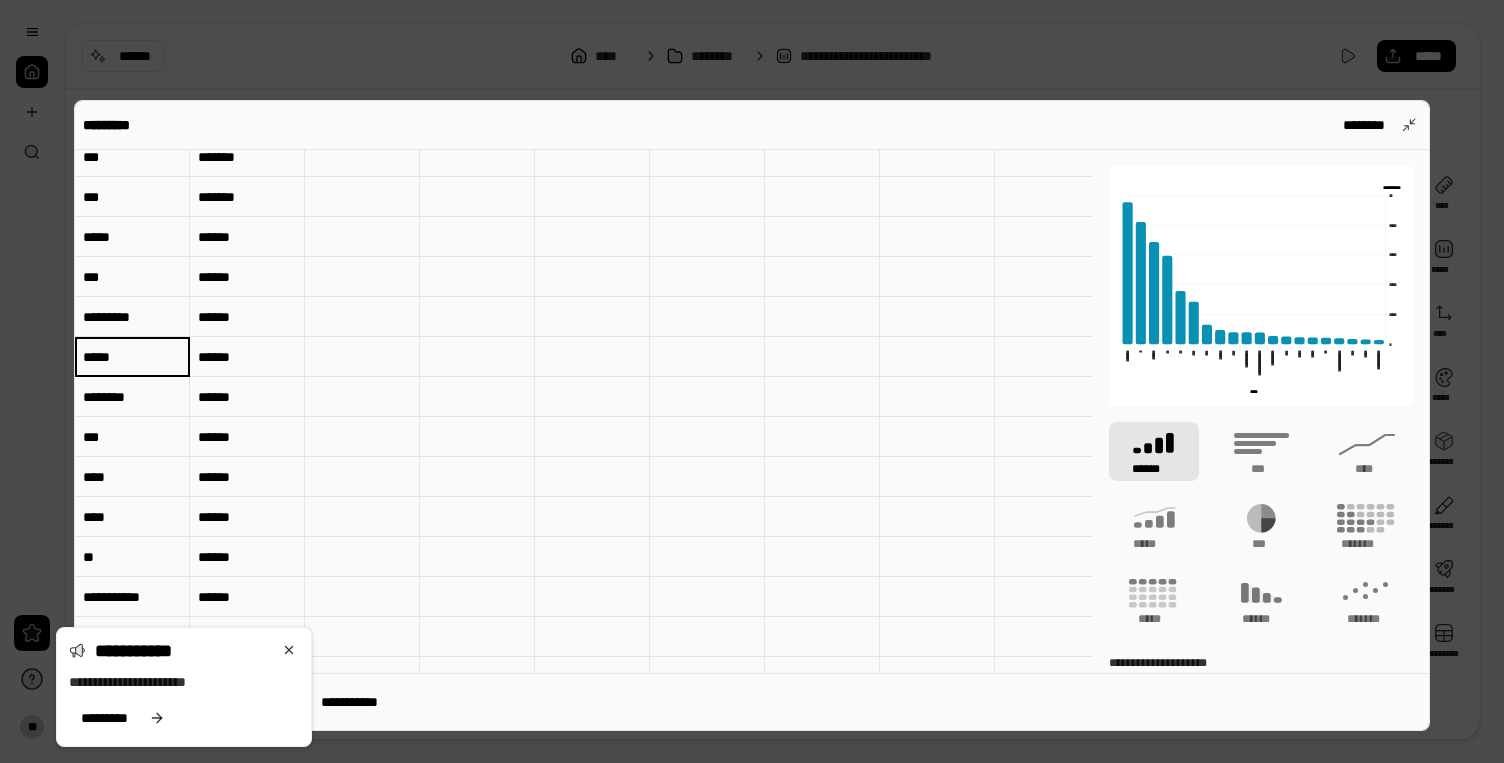 type on "*****" 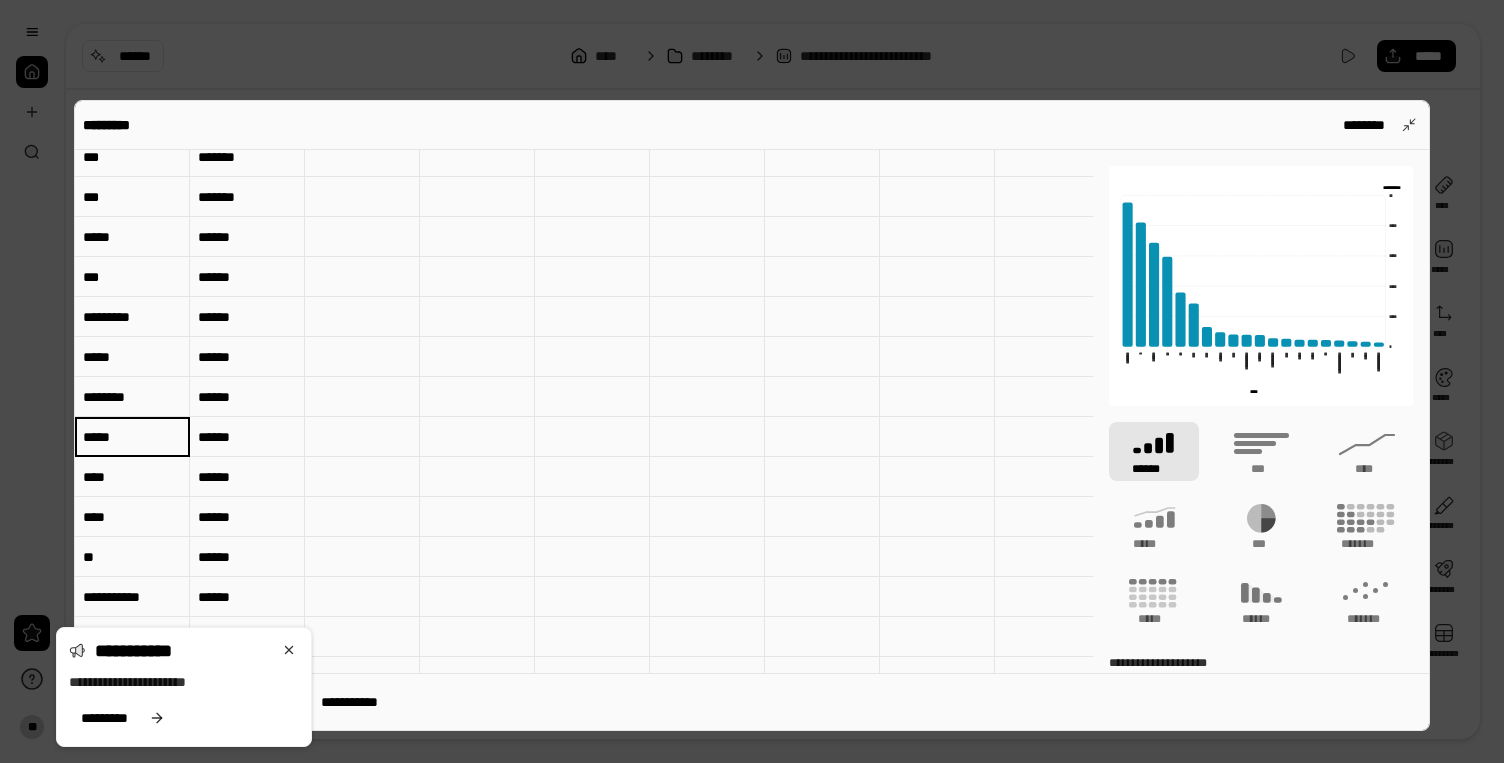 type on "*****" 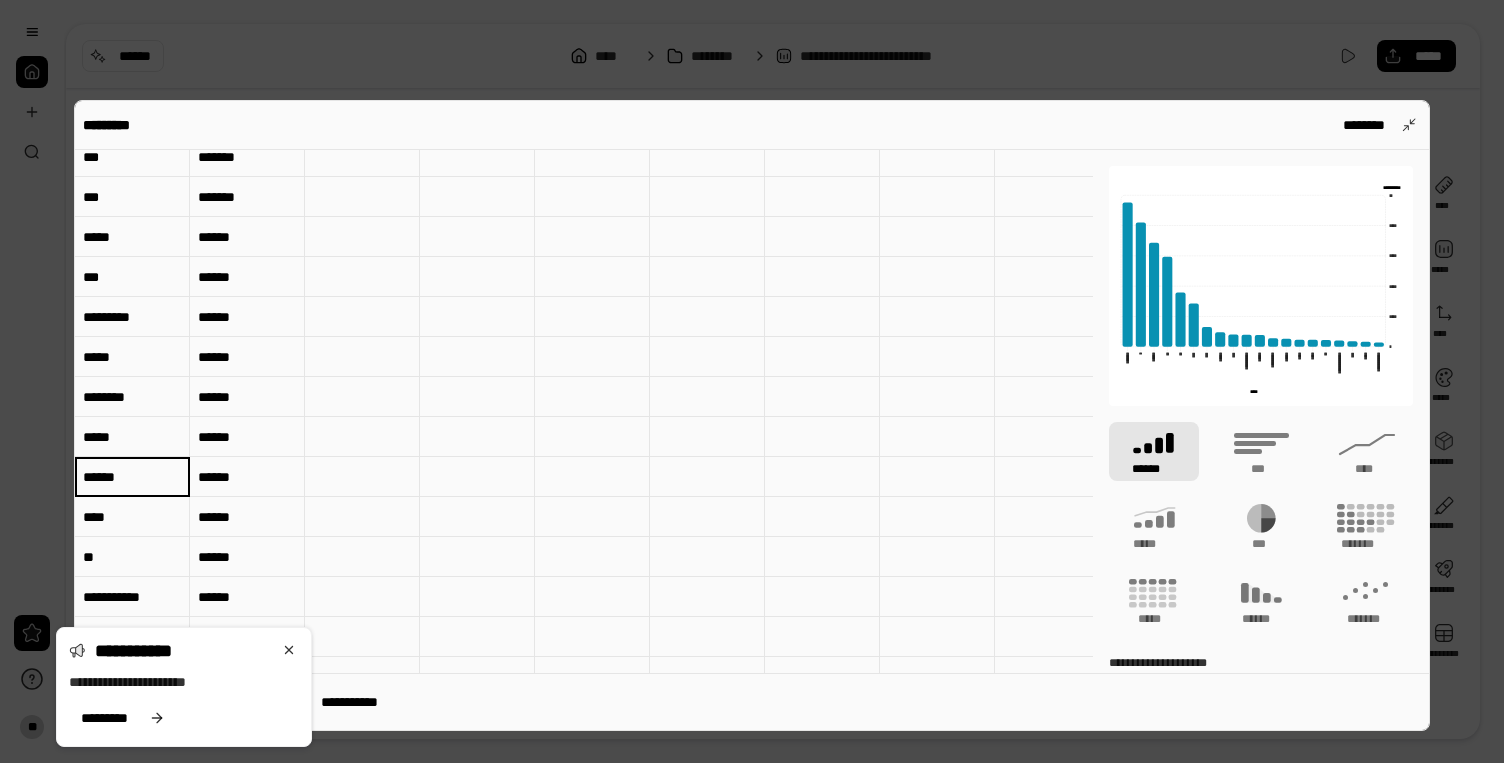 type on "******" 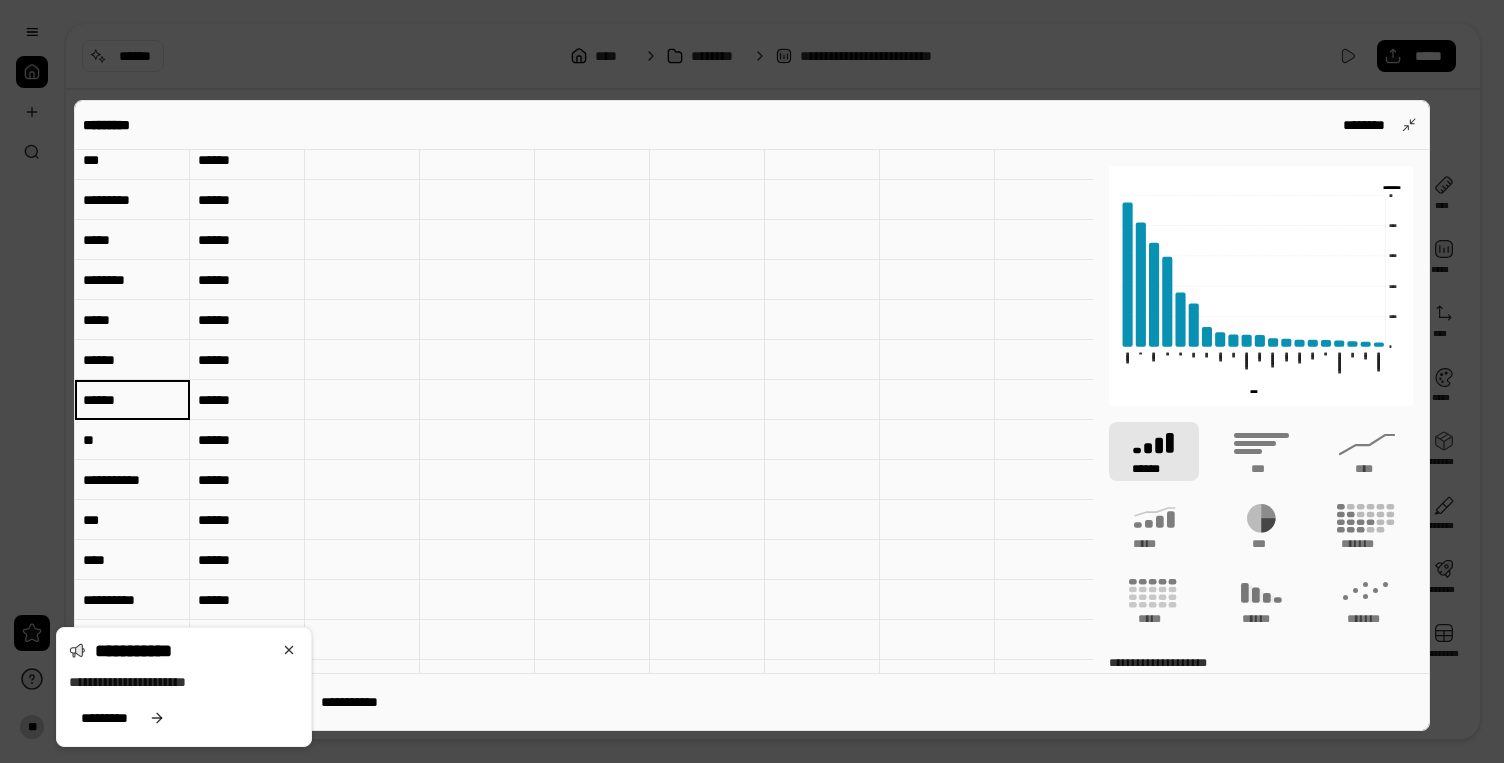 scroll, scrollTop: 391, scrollLeft: 0, axis: vertical 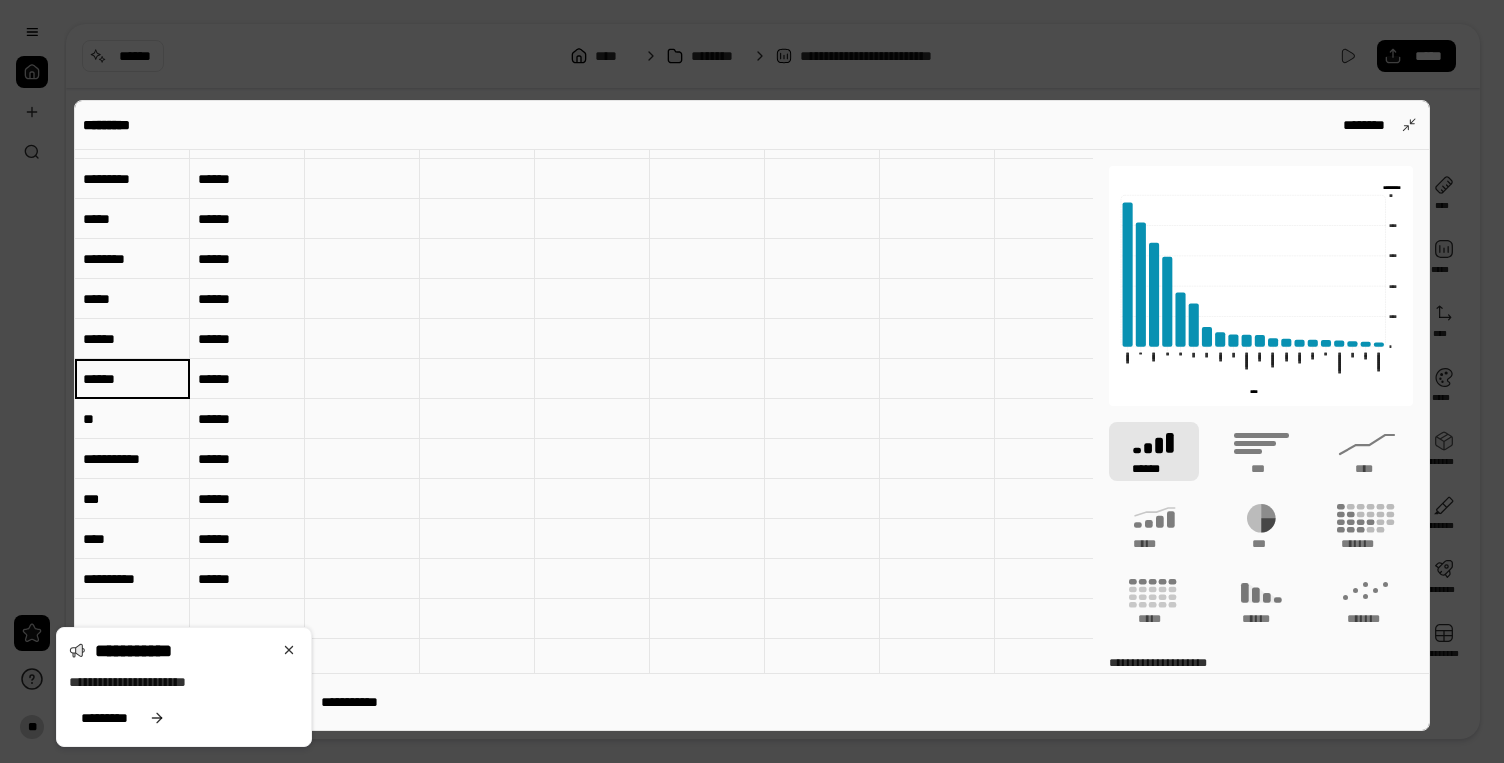 type on "******" 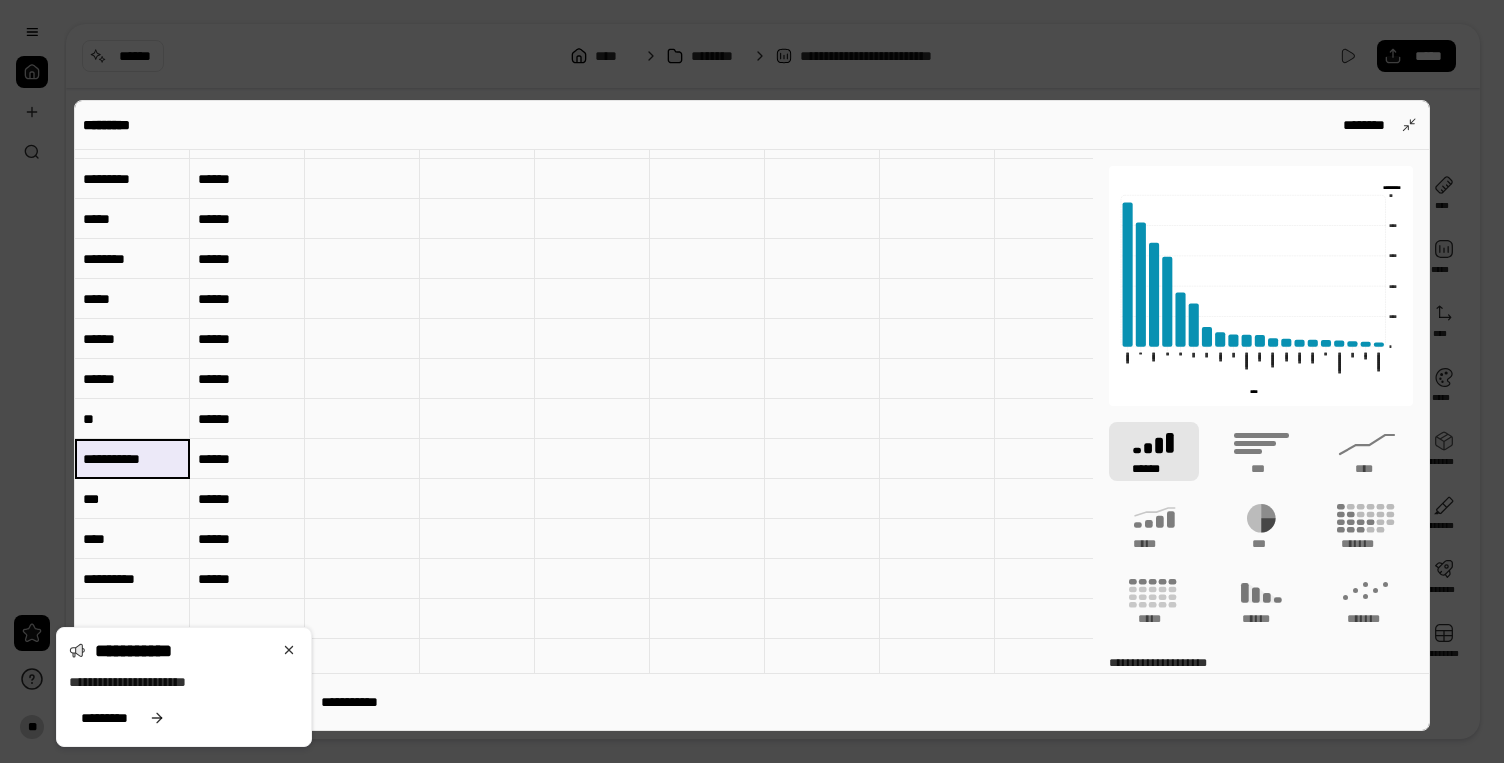 type on "*" 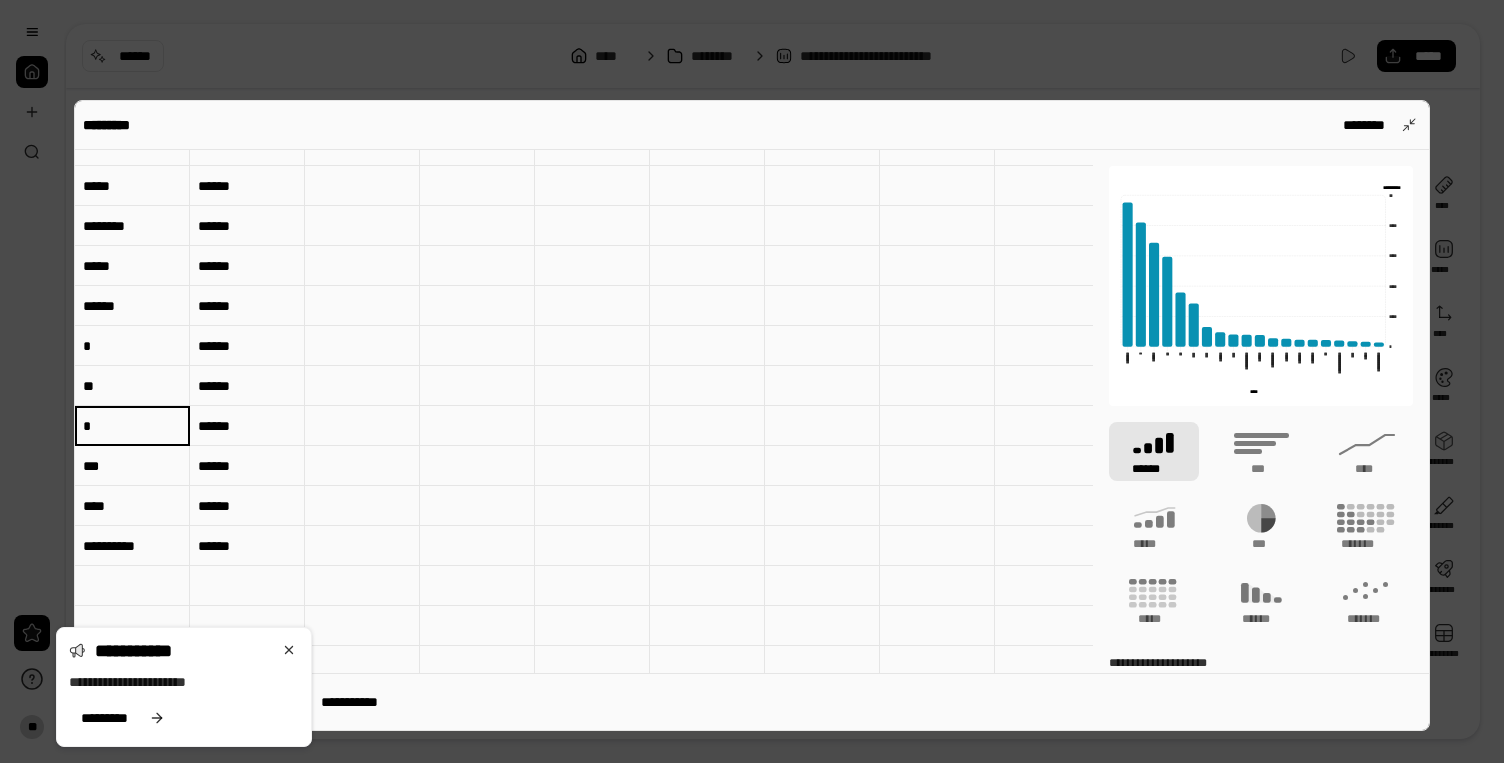 scroll, scrollTop: 387, scrollLeft: 0, axis: vertical 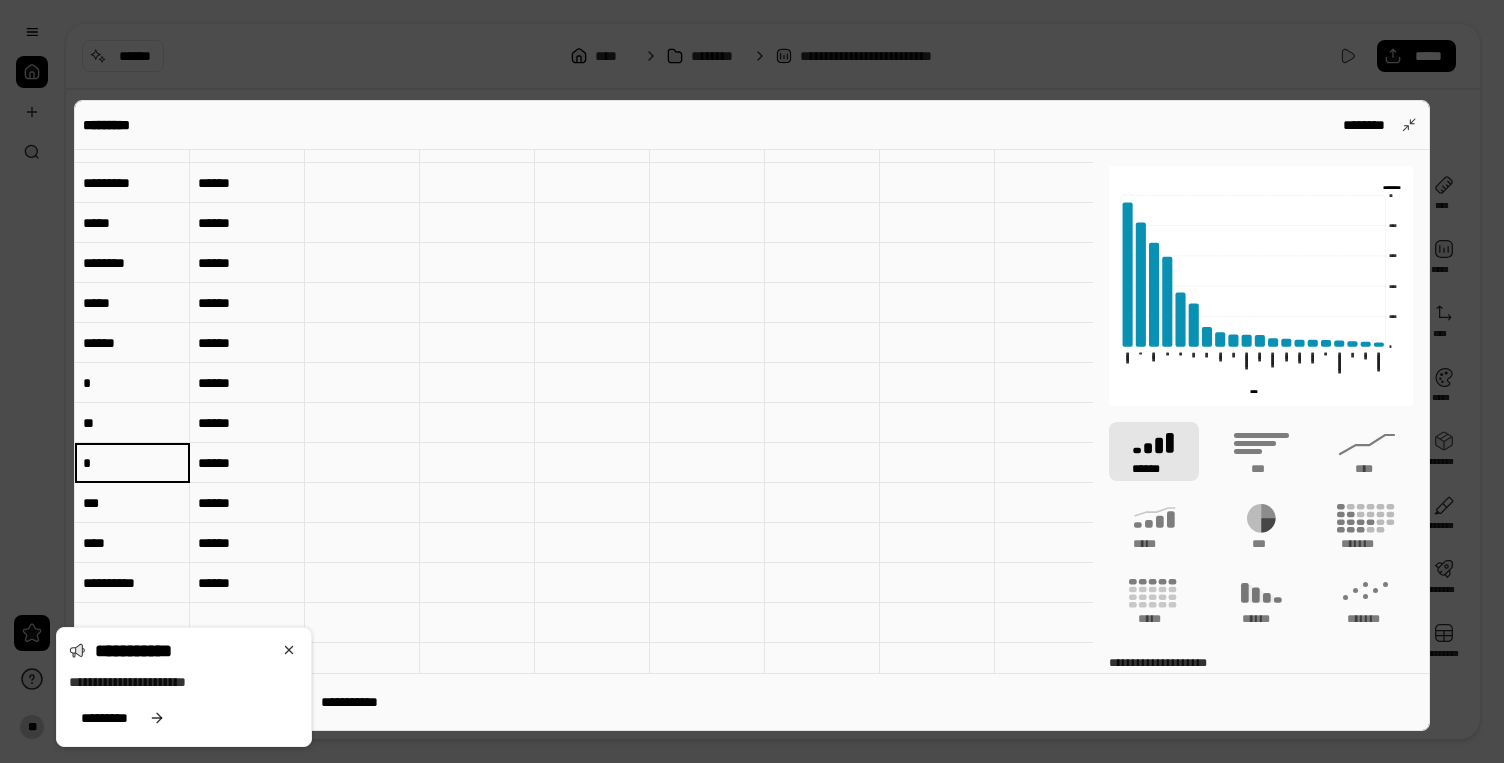 type on "*" 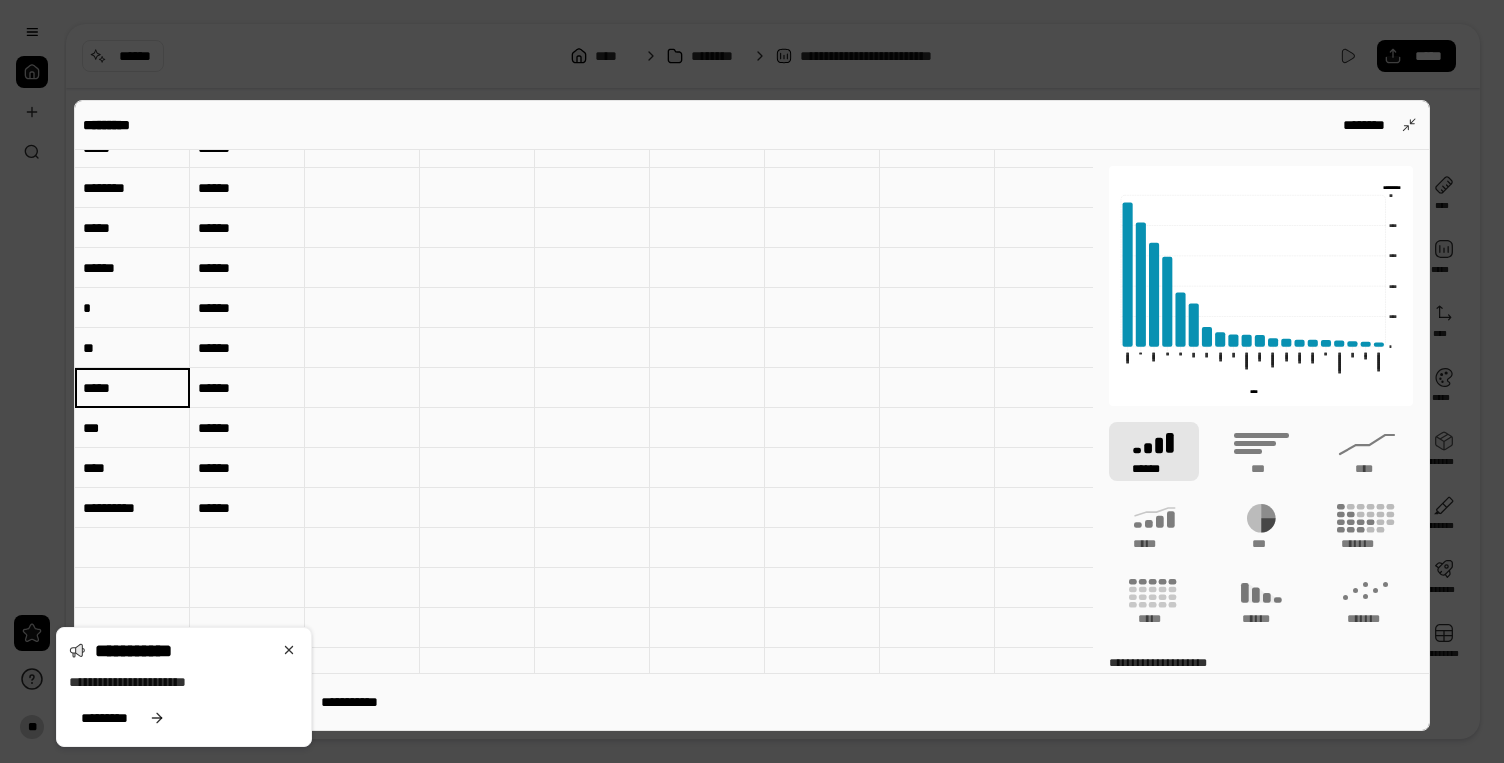 scroll, scrollTop: 487, scrollLeft: 0, axis: vertical 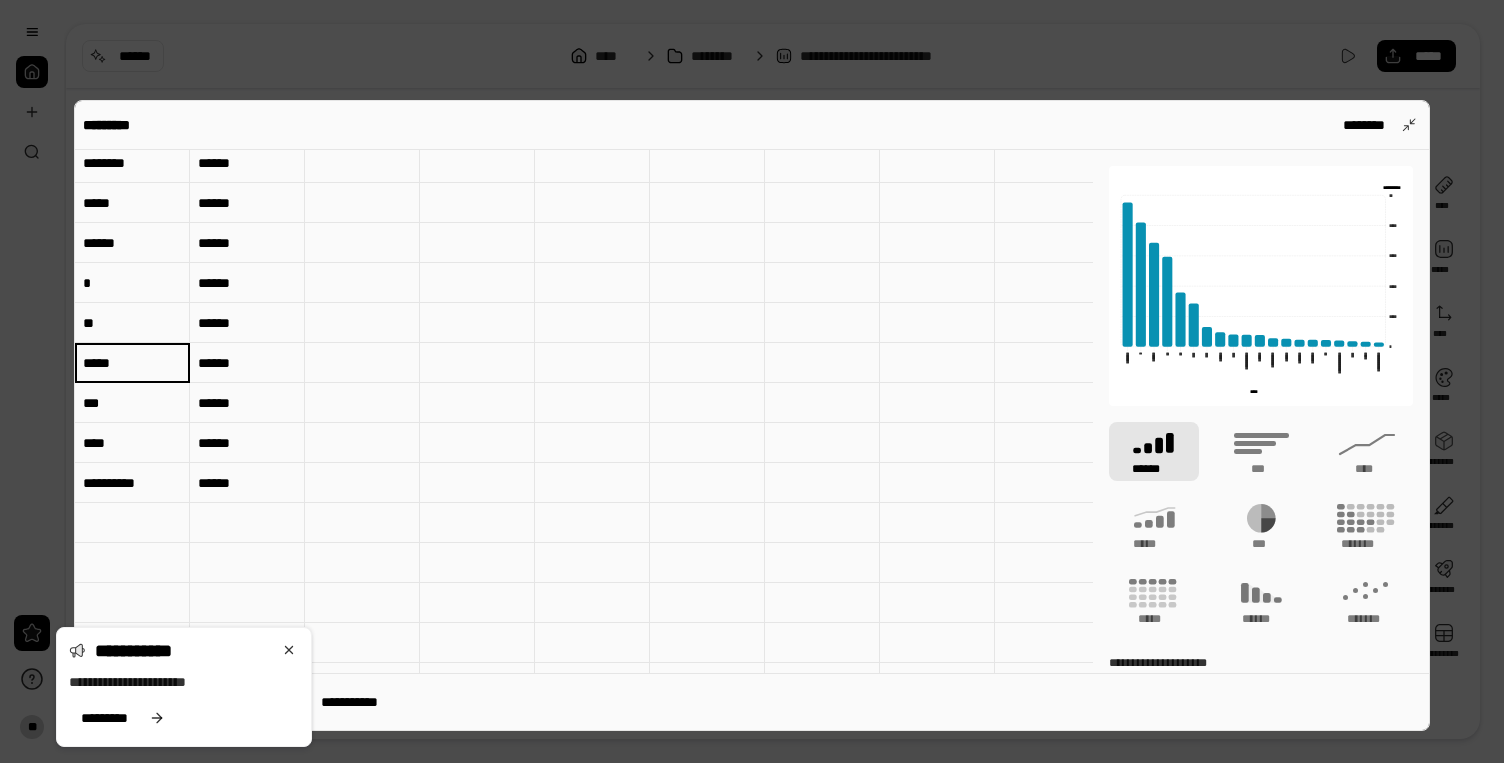 type on "*****" 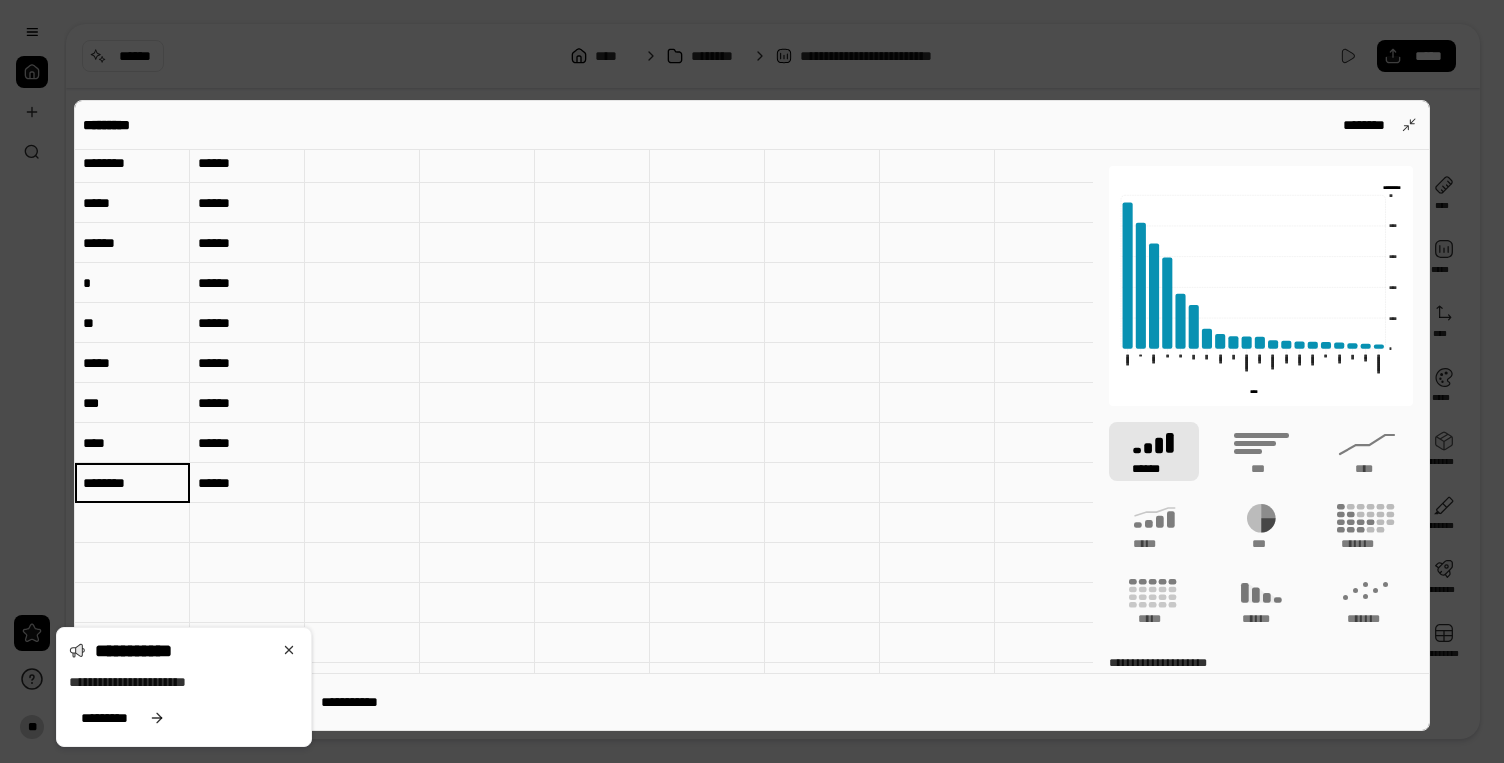 type on "********" 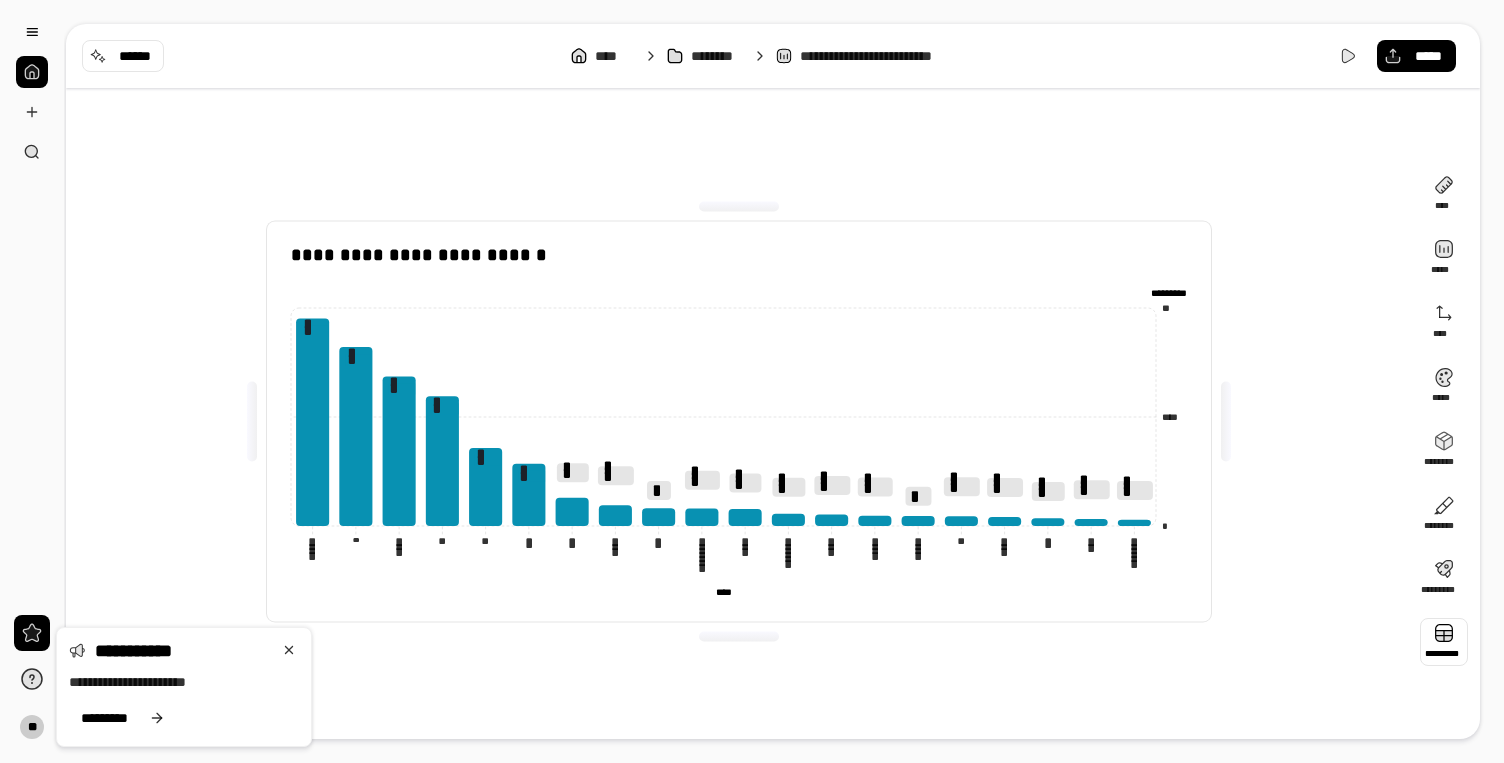 click on "**********" at bounding box center (739, 422) 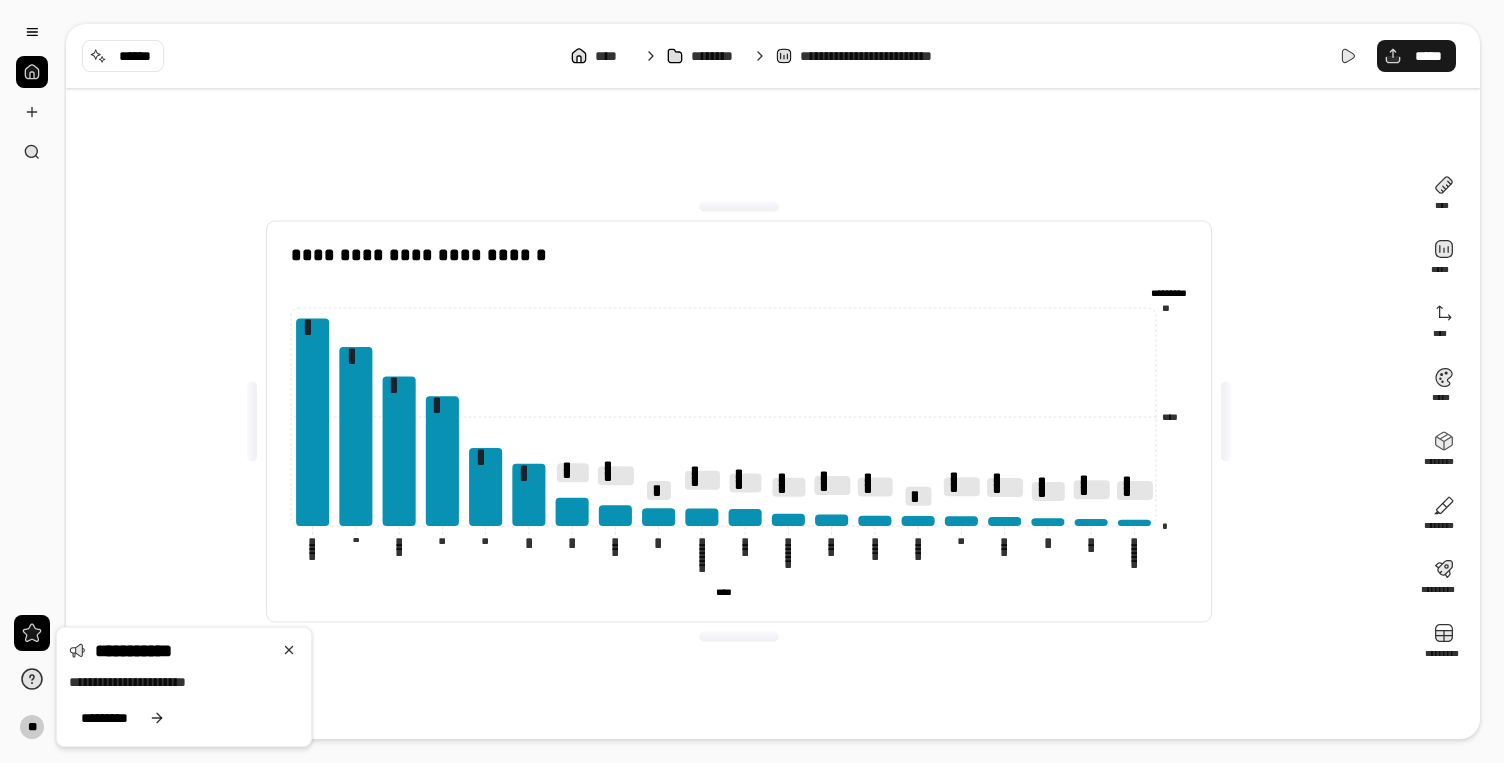 click on "*****" at bounding box center (1416, 56) 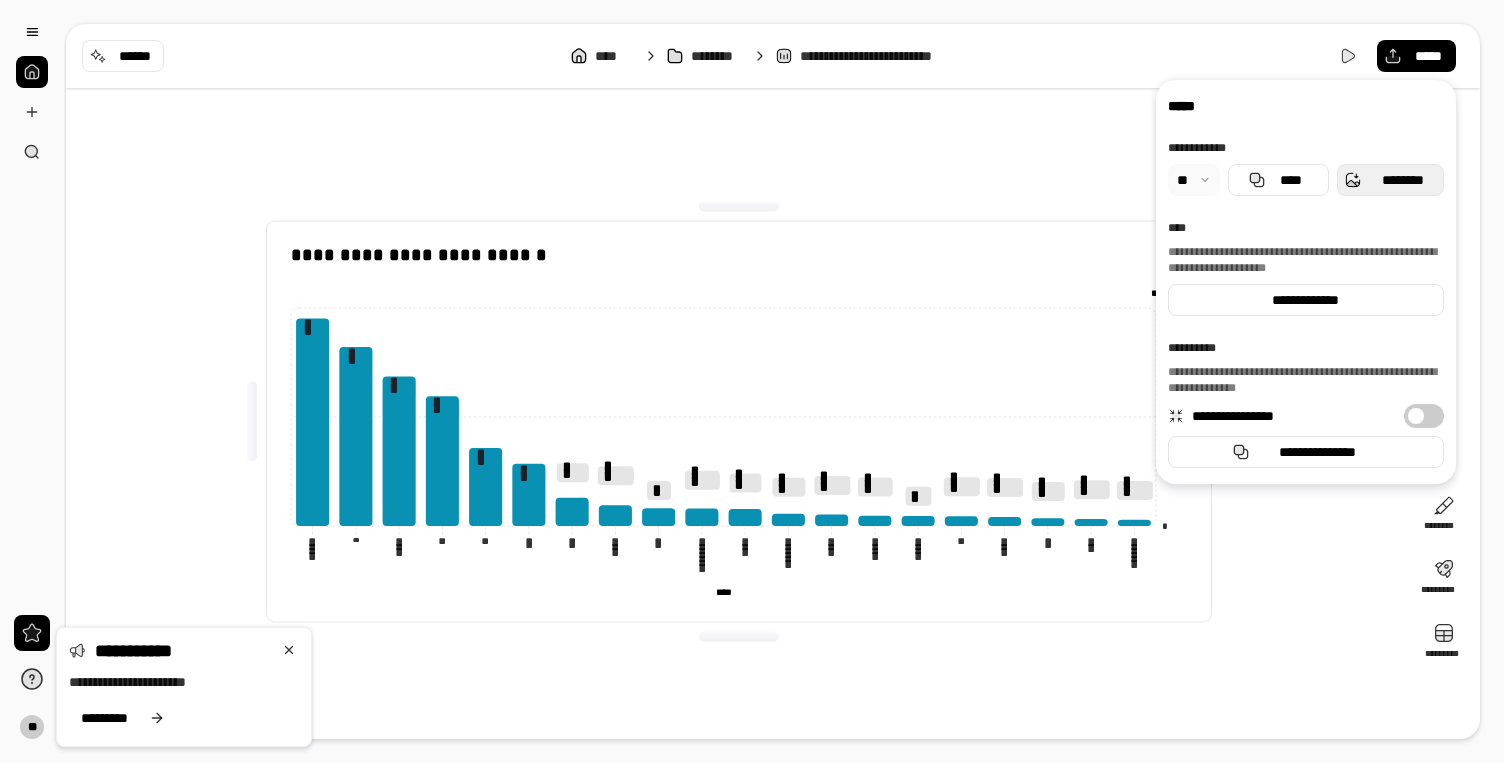 click on "********" at bounding box center [1402, 180] 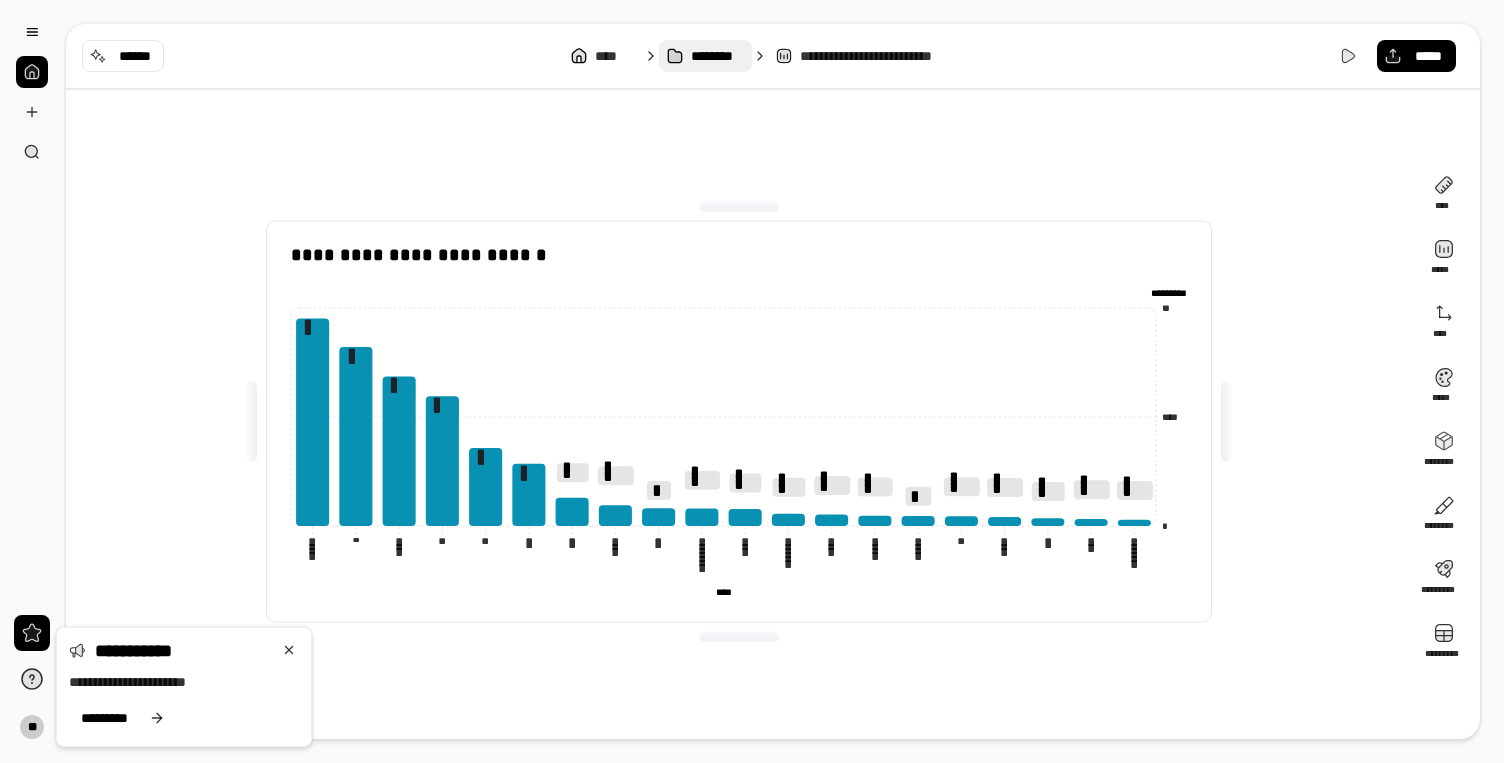 click on "********" at bounding box center (717, 56) 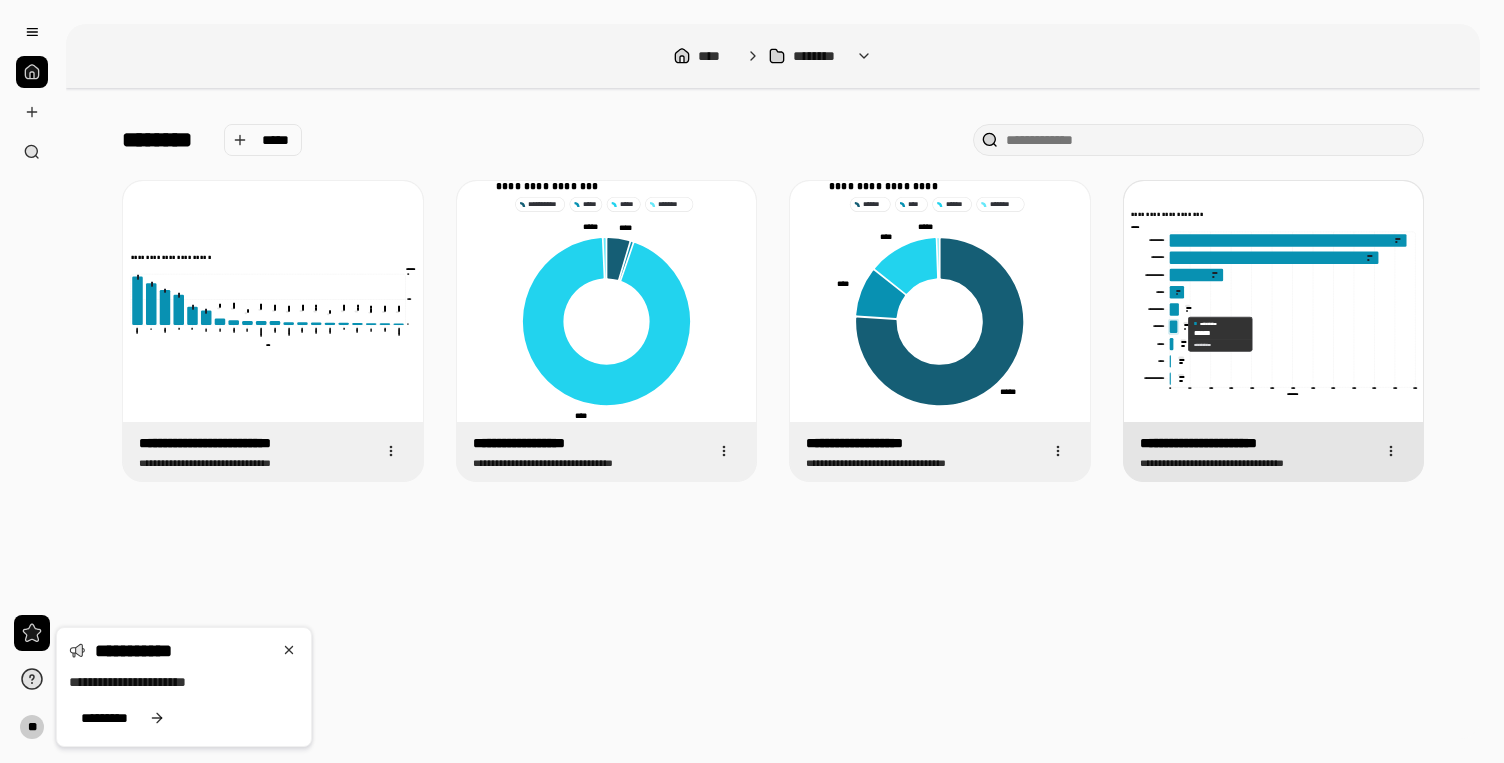 click 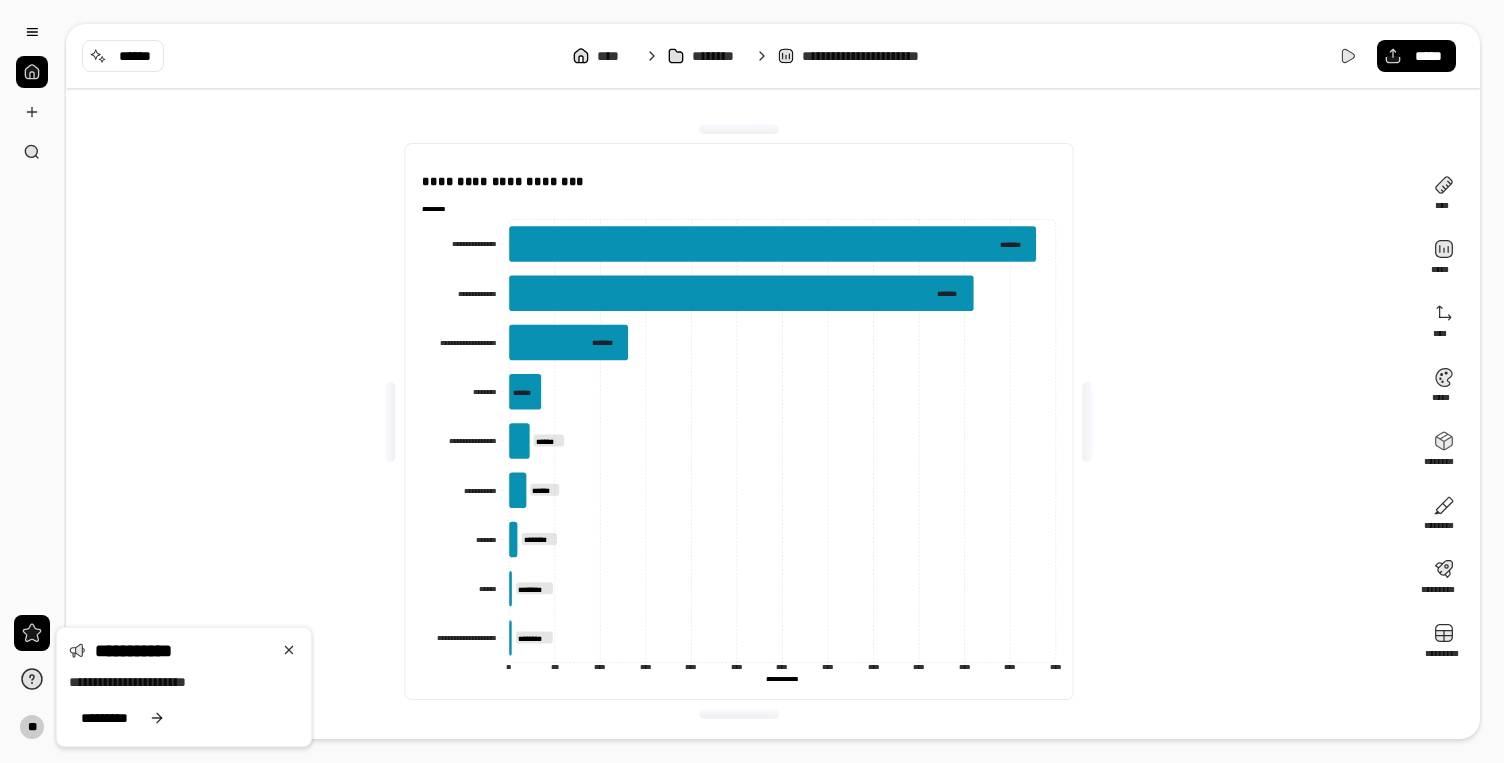click on "**********" at bounding box center [752, 381] 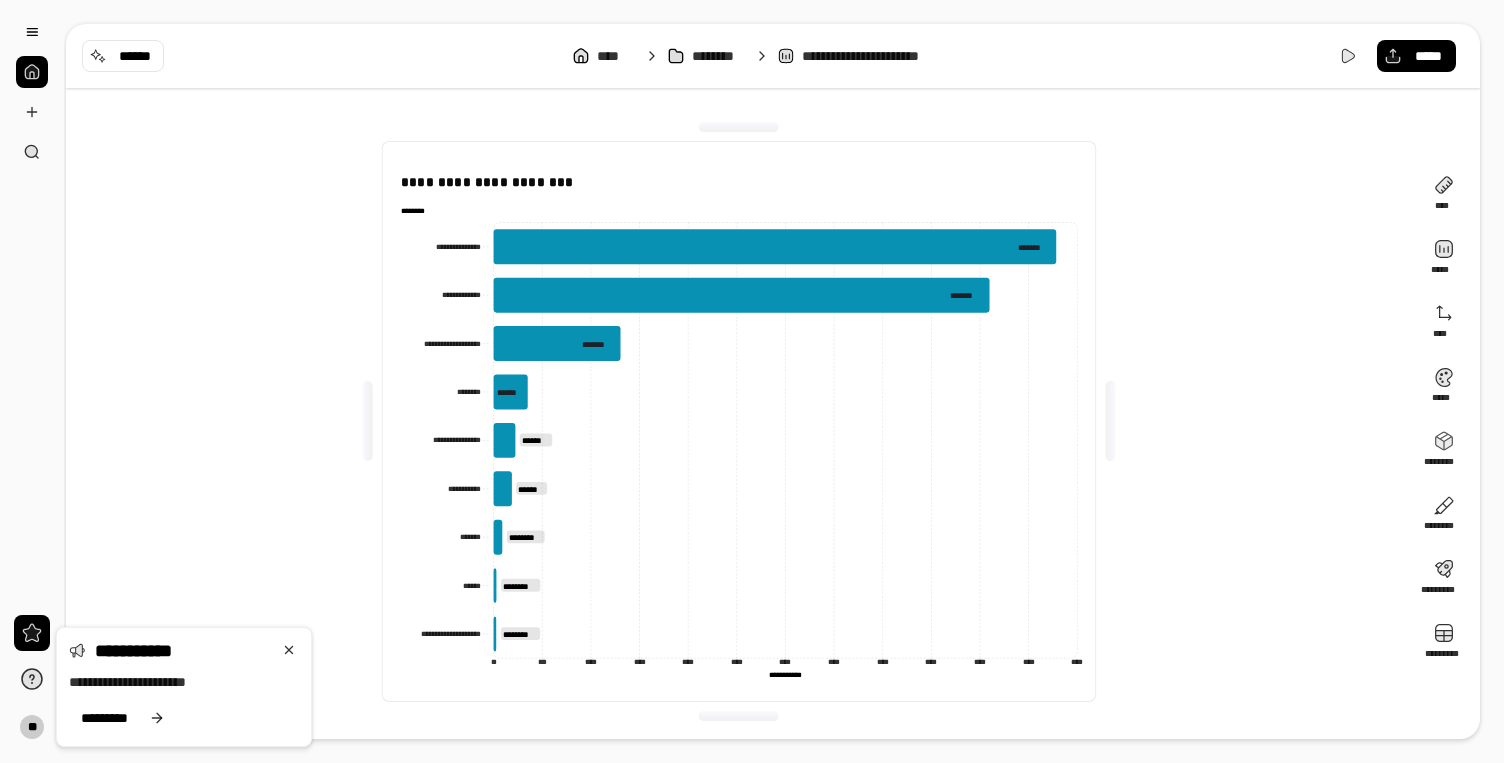click on "**********" at bounding box center [739, 421] 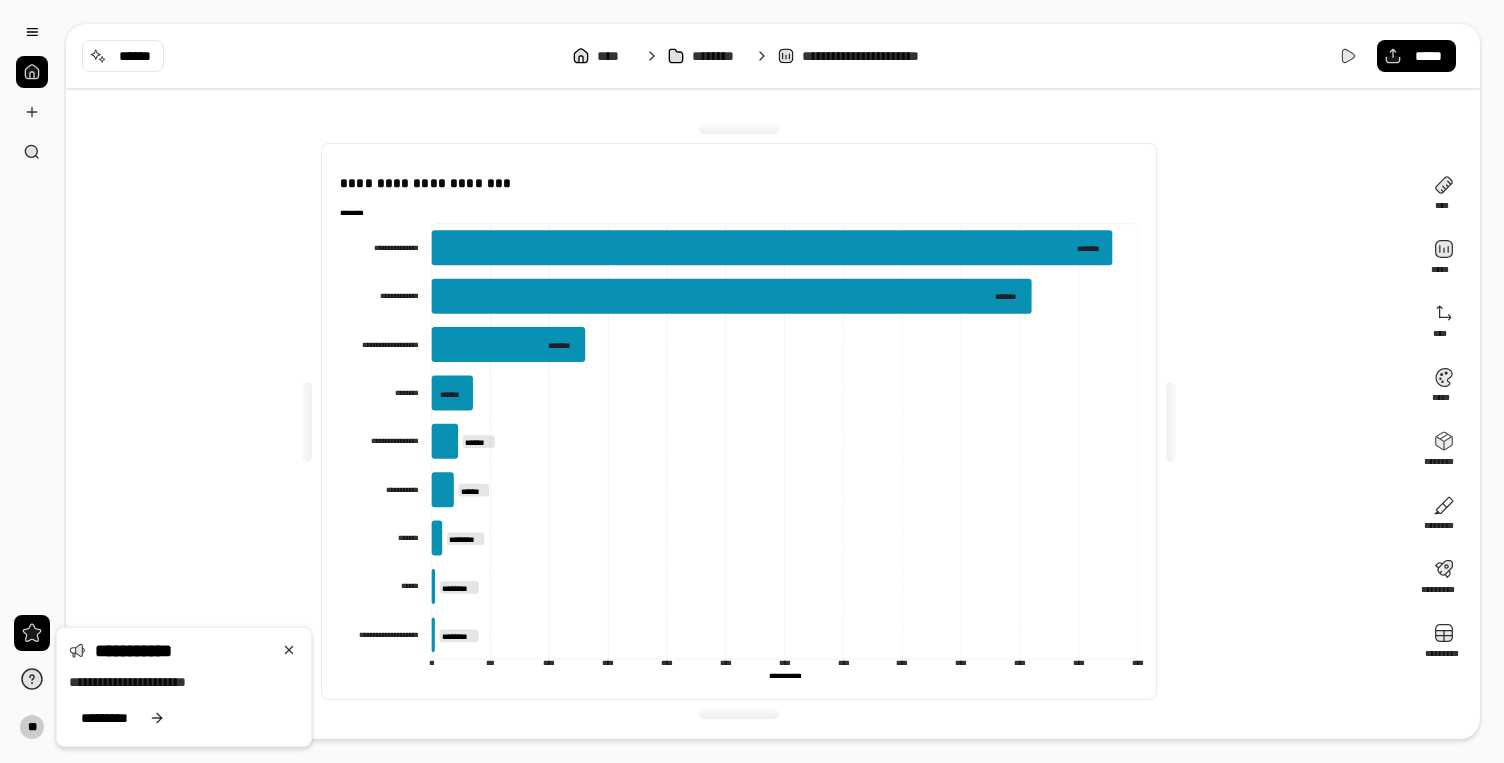 click at bounding box center (1171, 422) 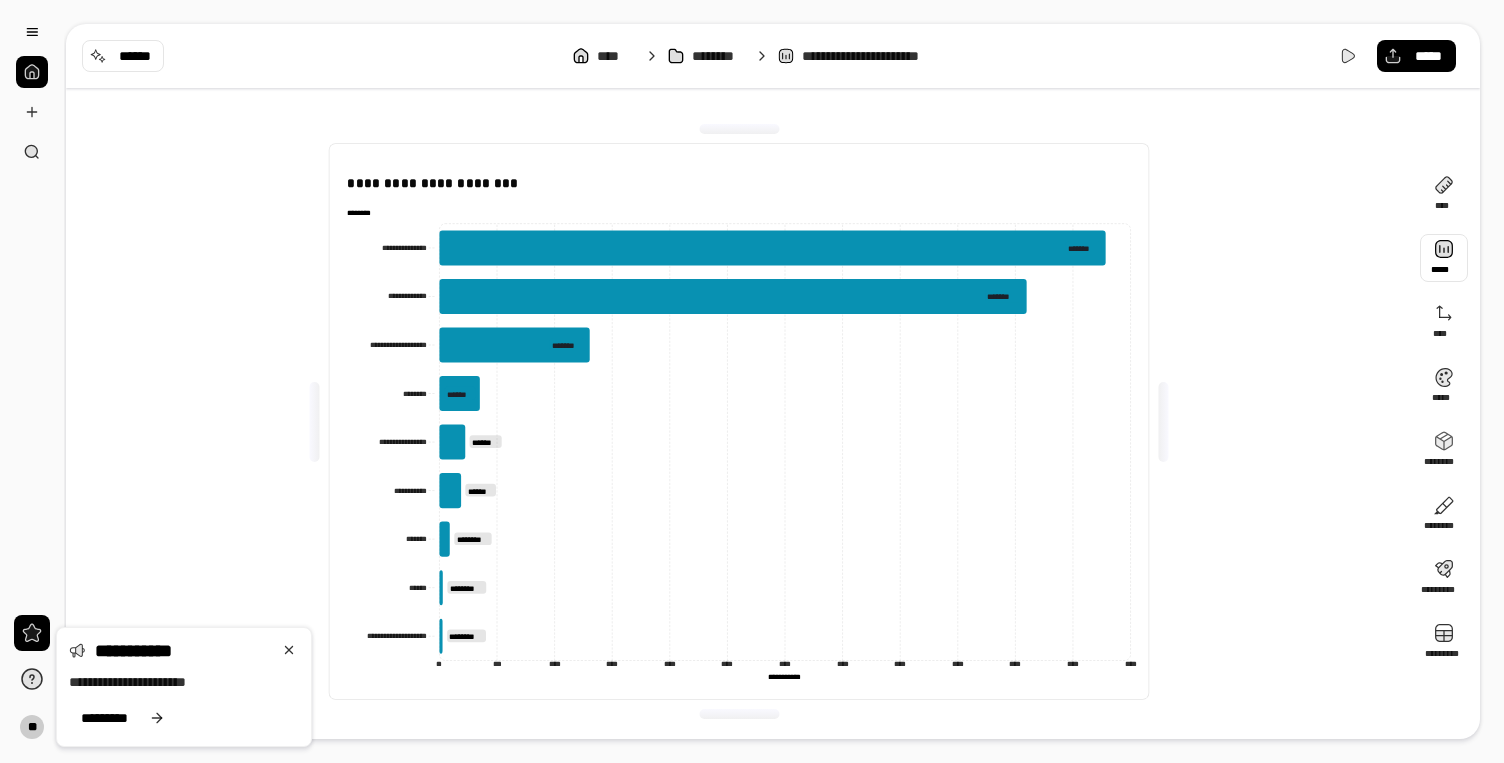 click at bounding box center [1444, 258] 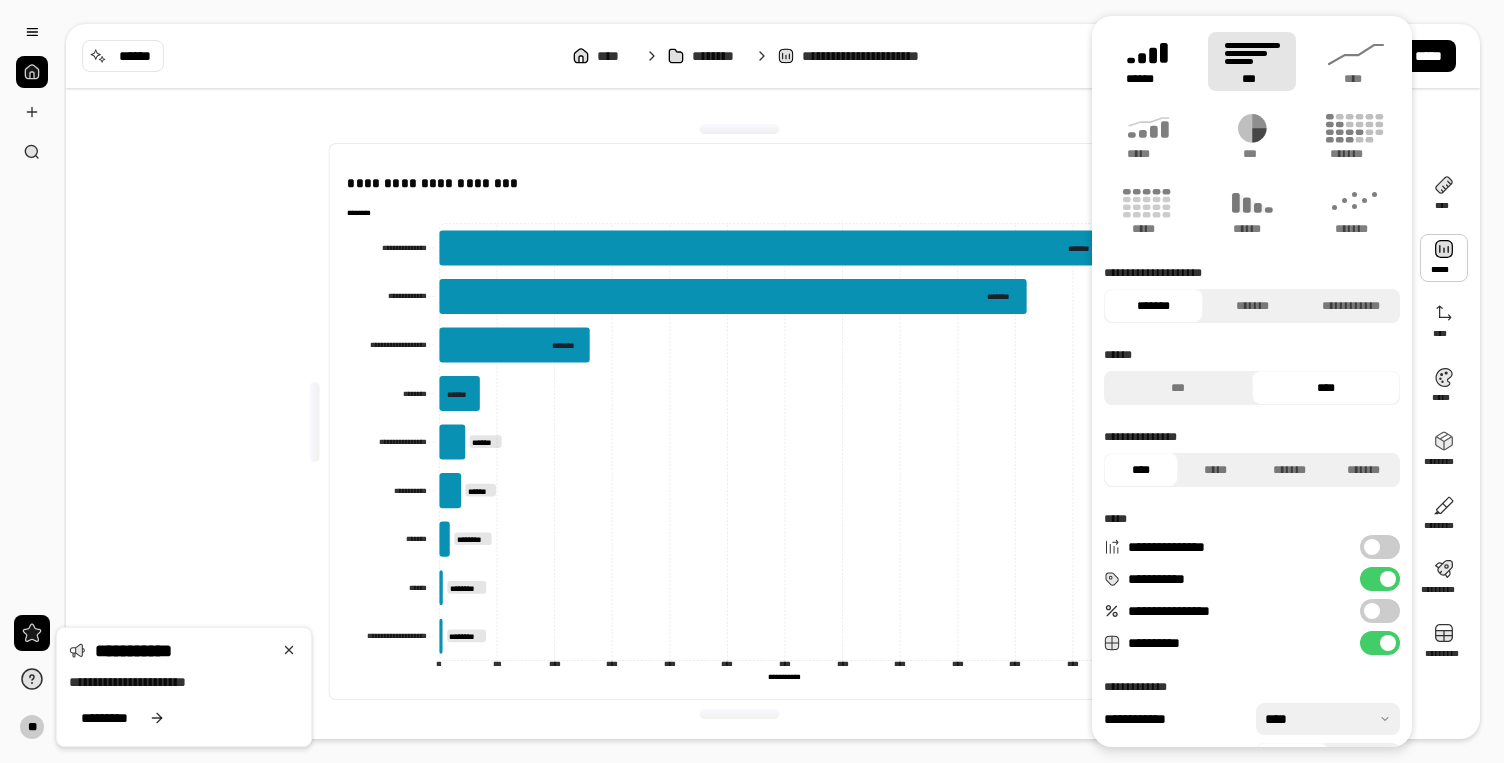 click 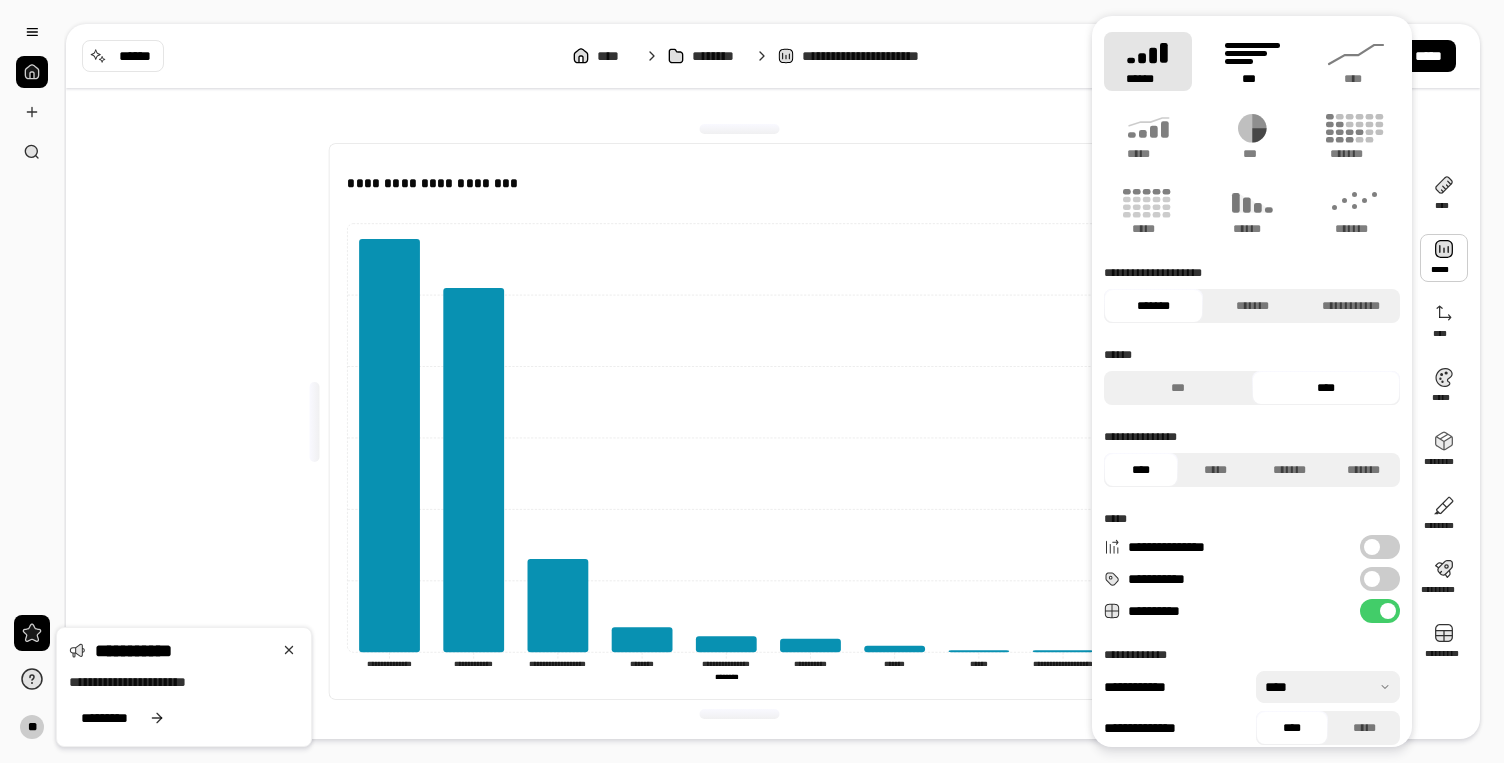 click 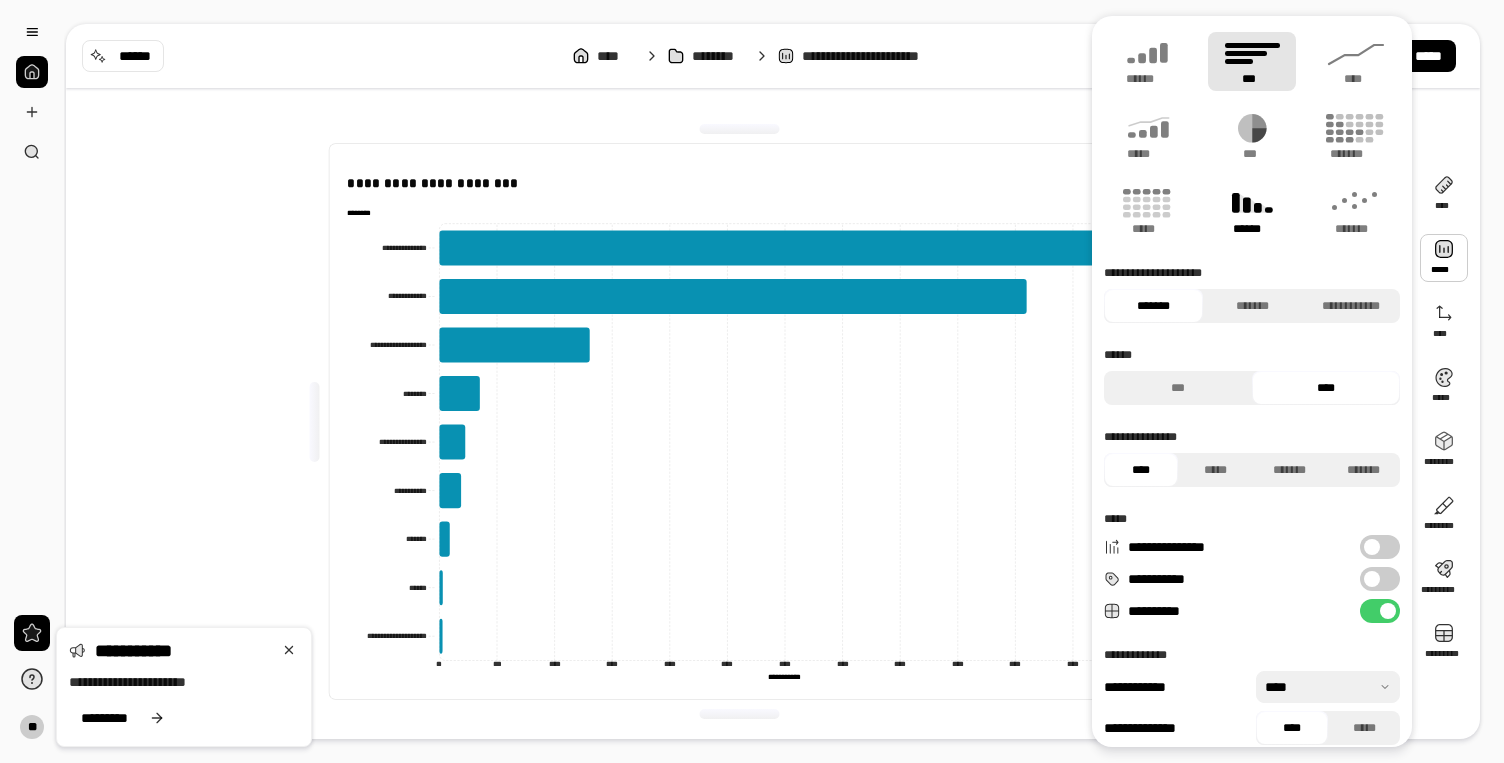 click 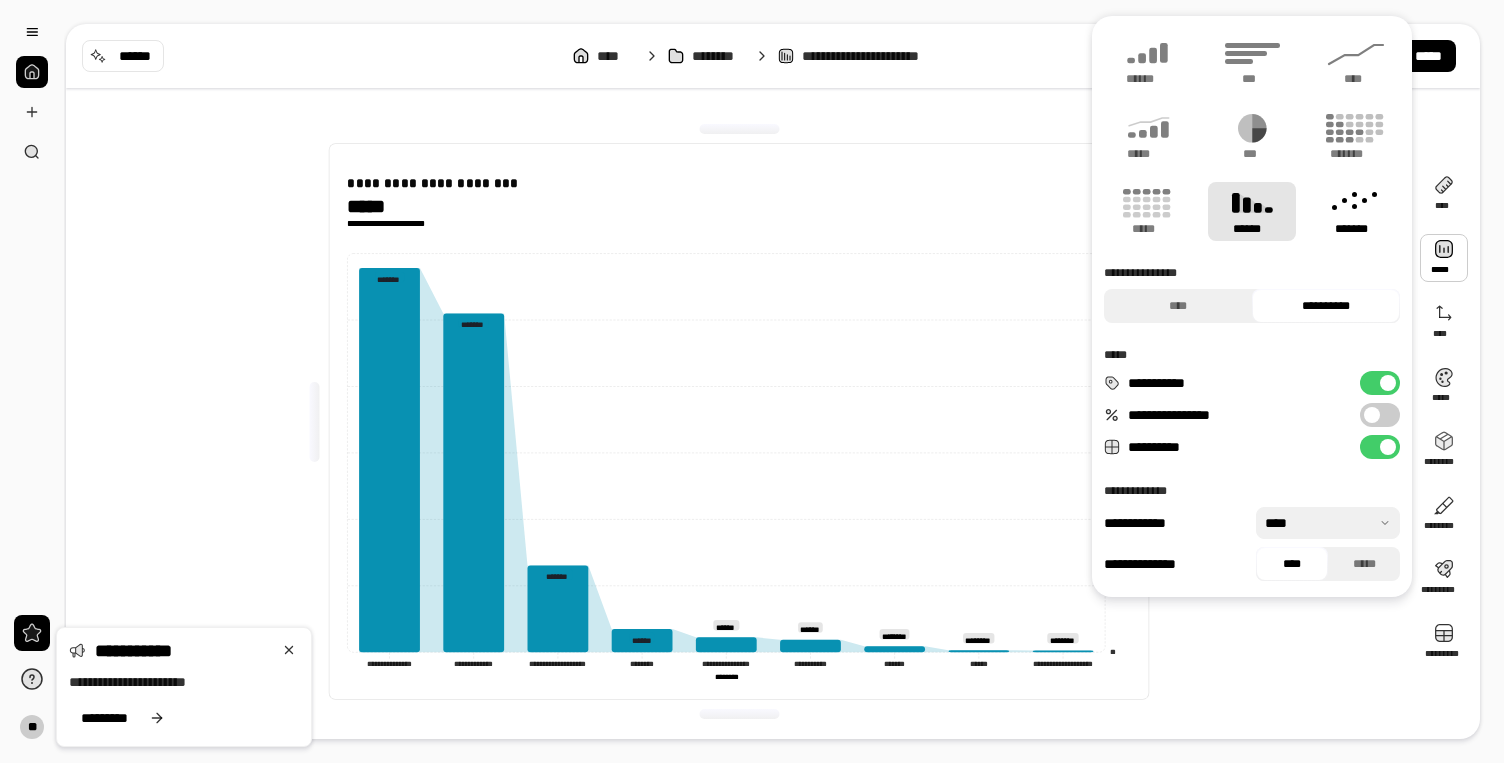 click 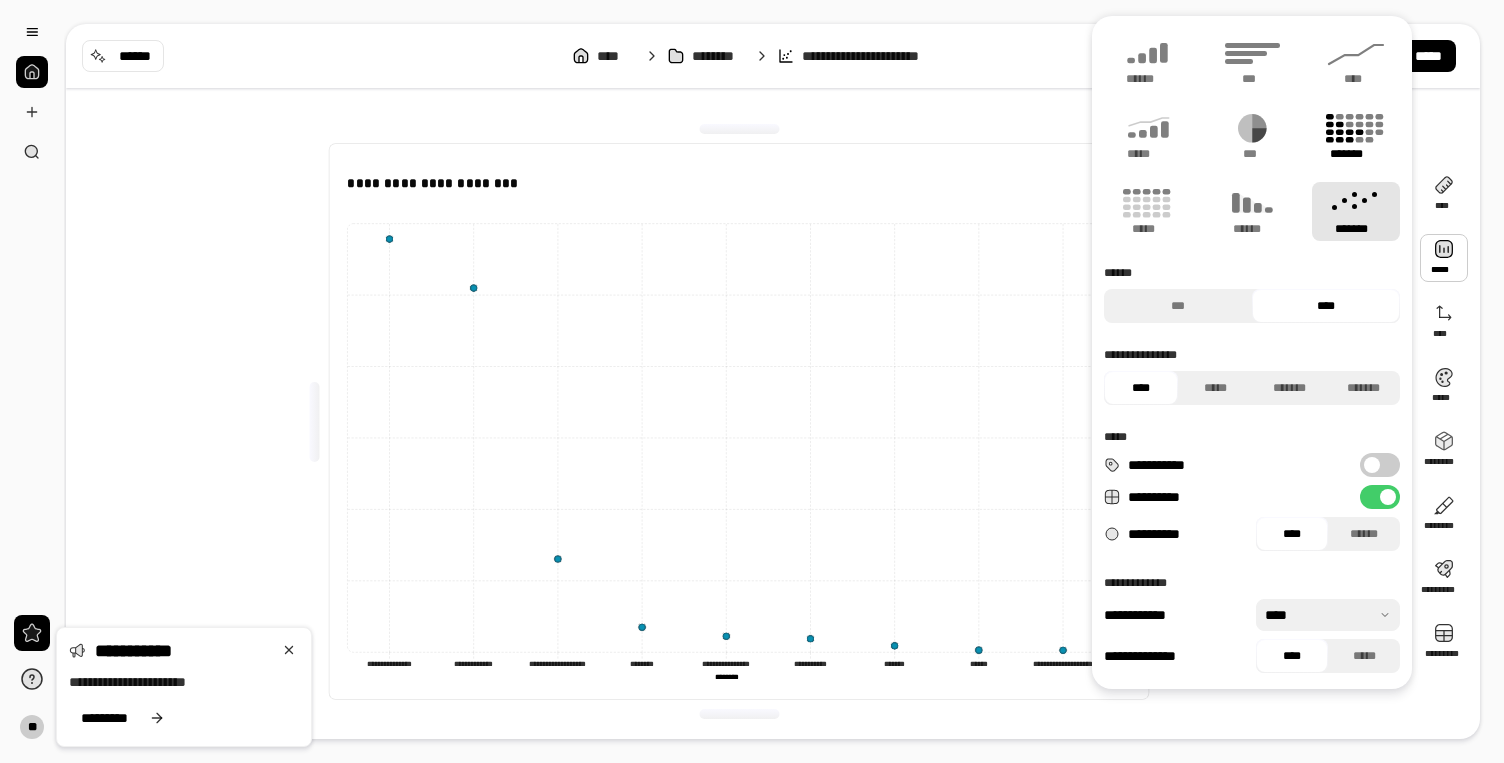 click on "*******" at bounding box center [1356, 136] 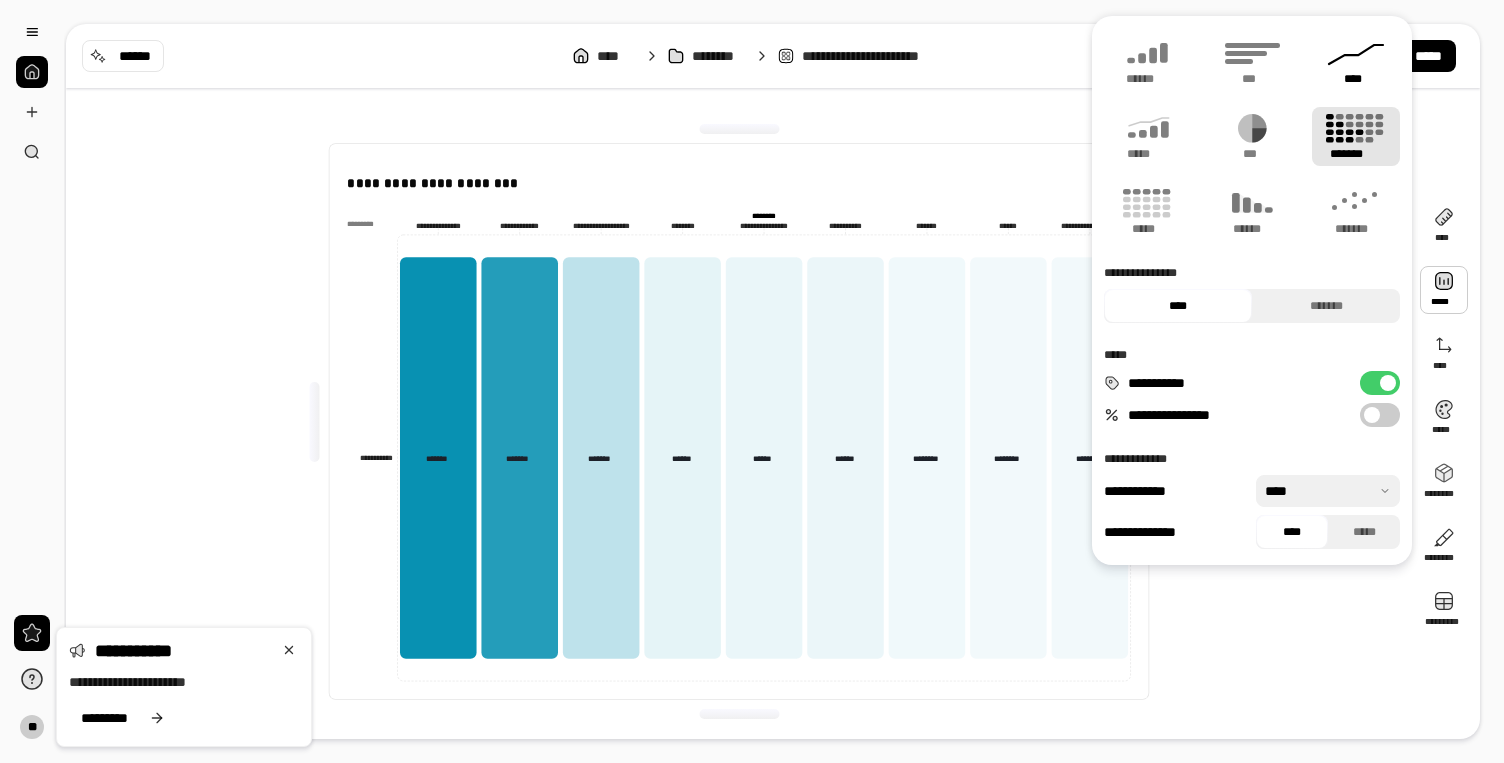 click on "****" at bounding box center (1356, 61) 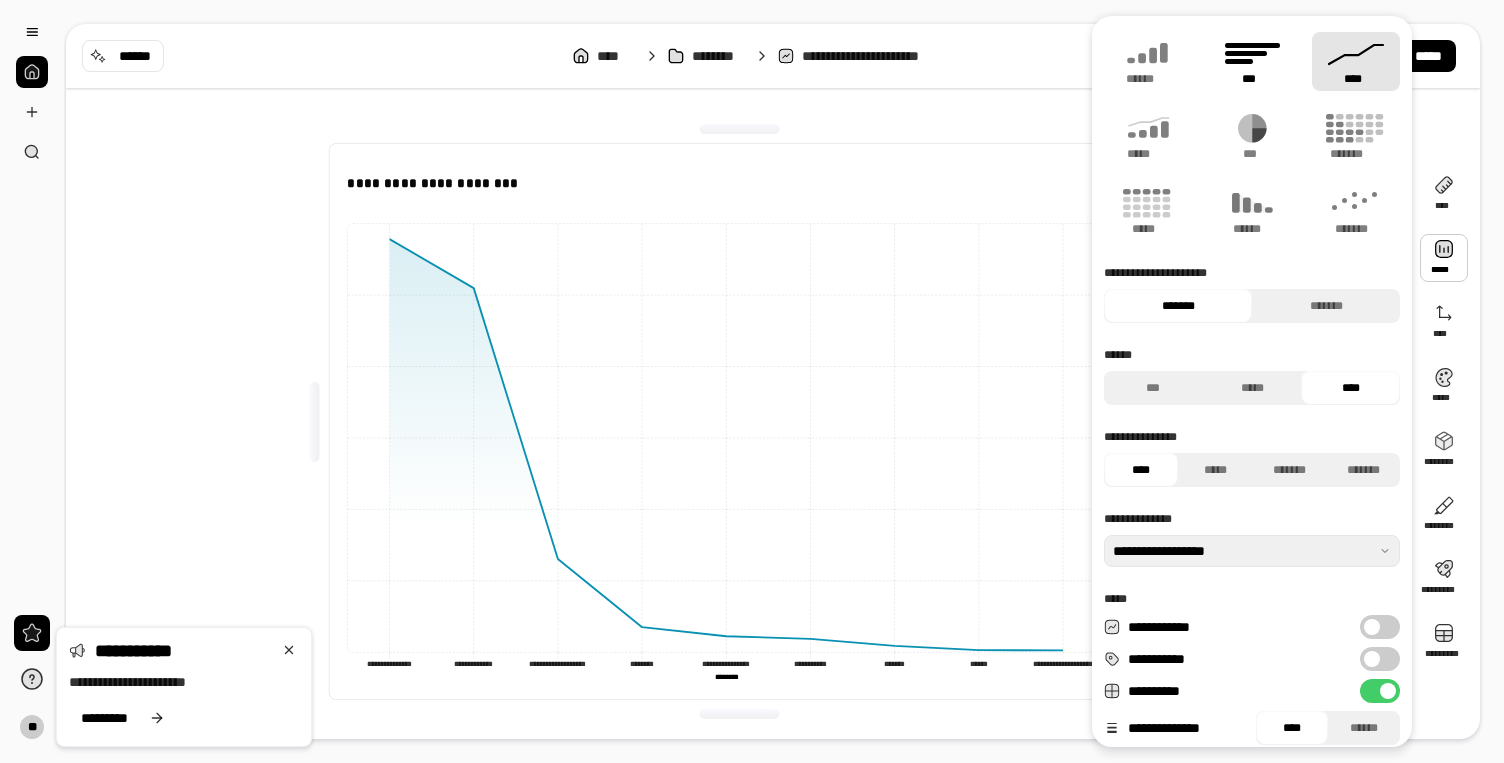 click on "***" at bounding box center [1252, 61] 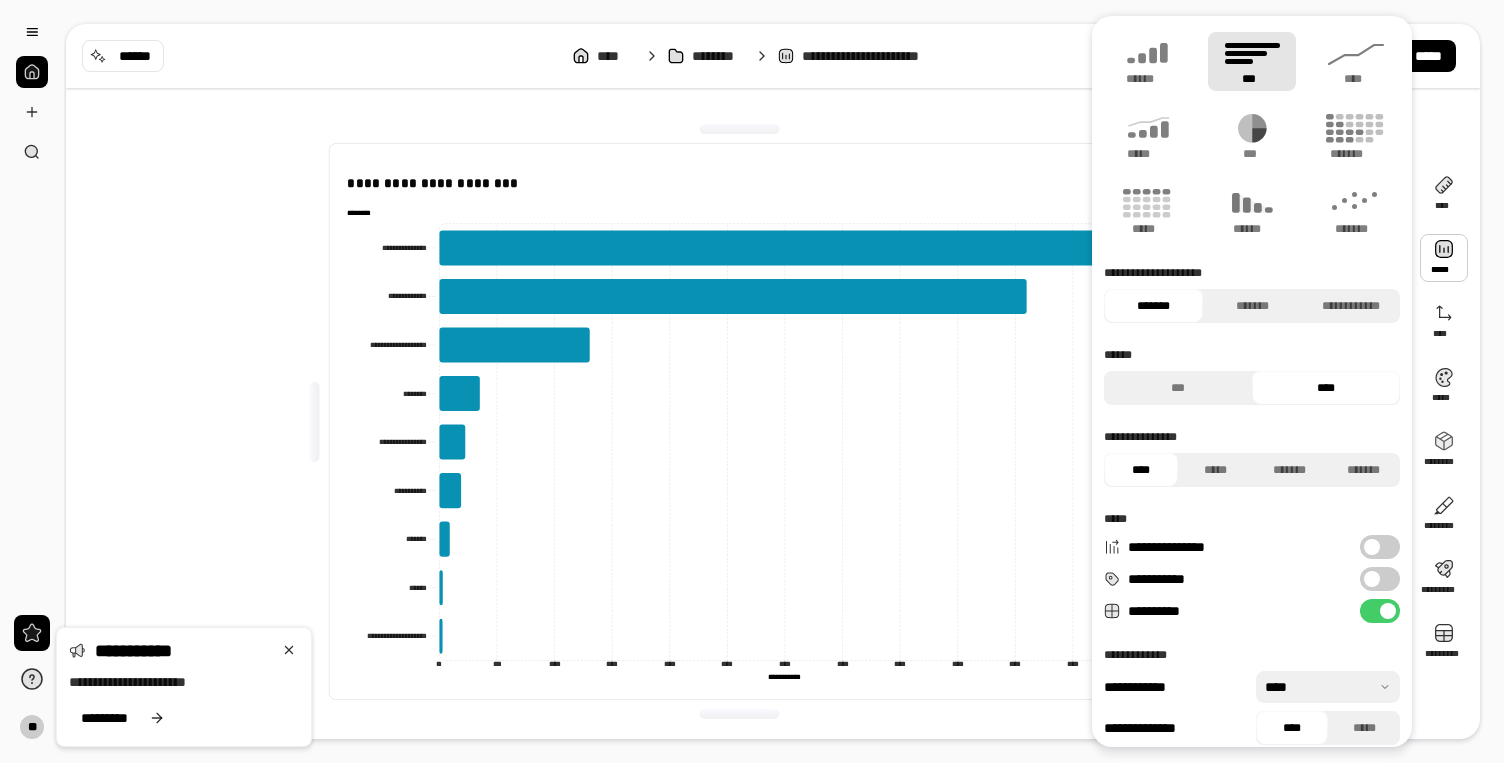click on "**********" at bounding box center [739, 421] 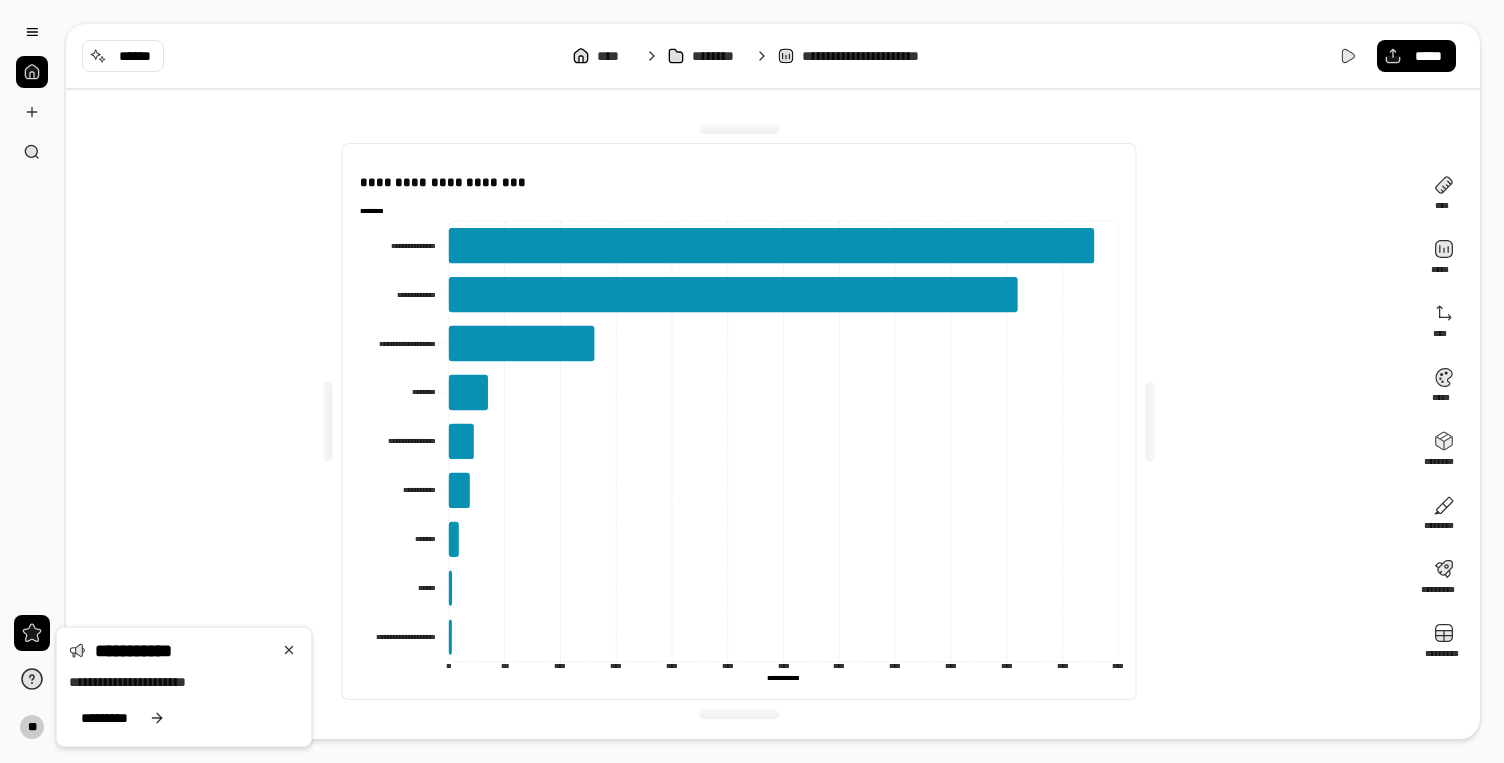 click at bounding box center [739, 129] 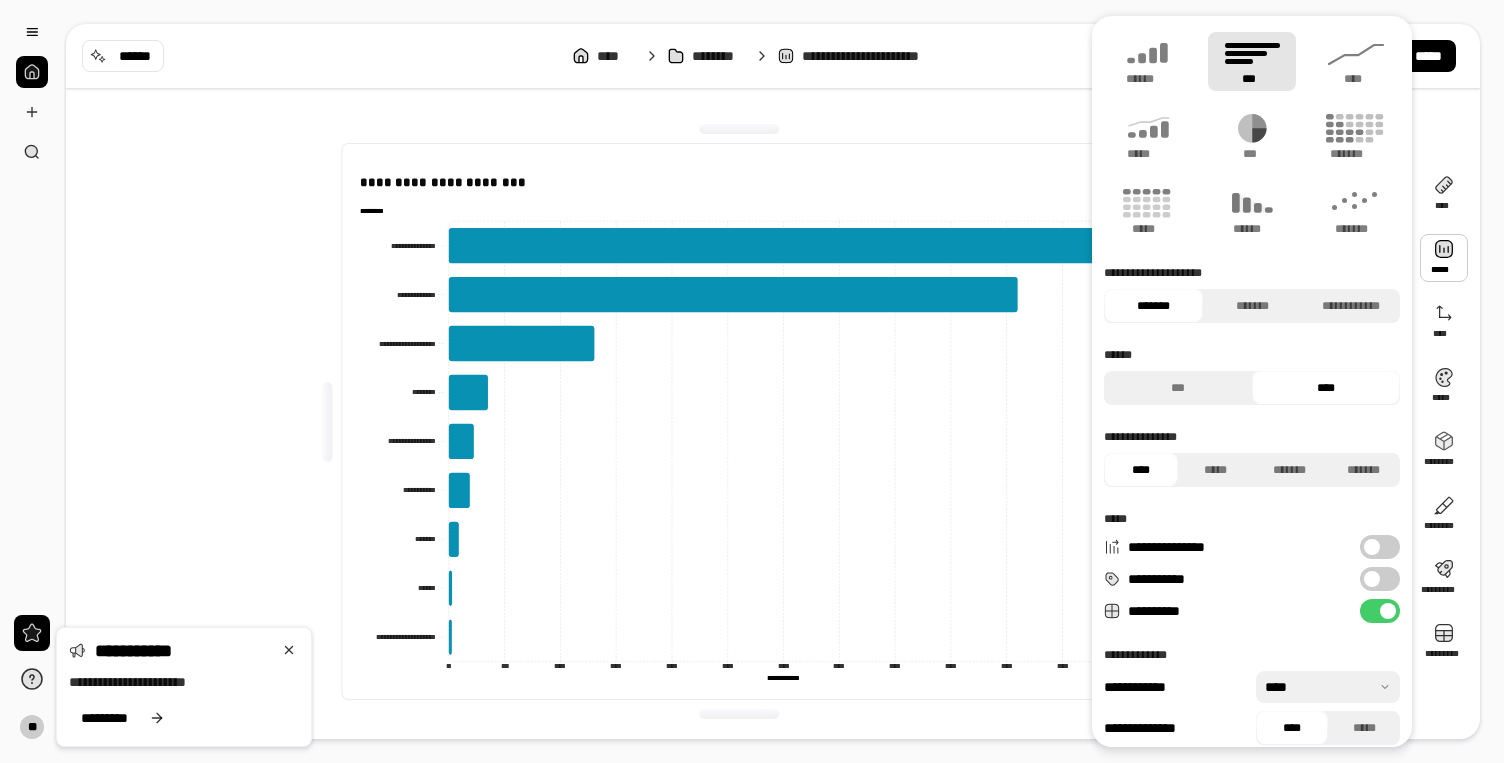 click at bounding box center [1444, 258] 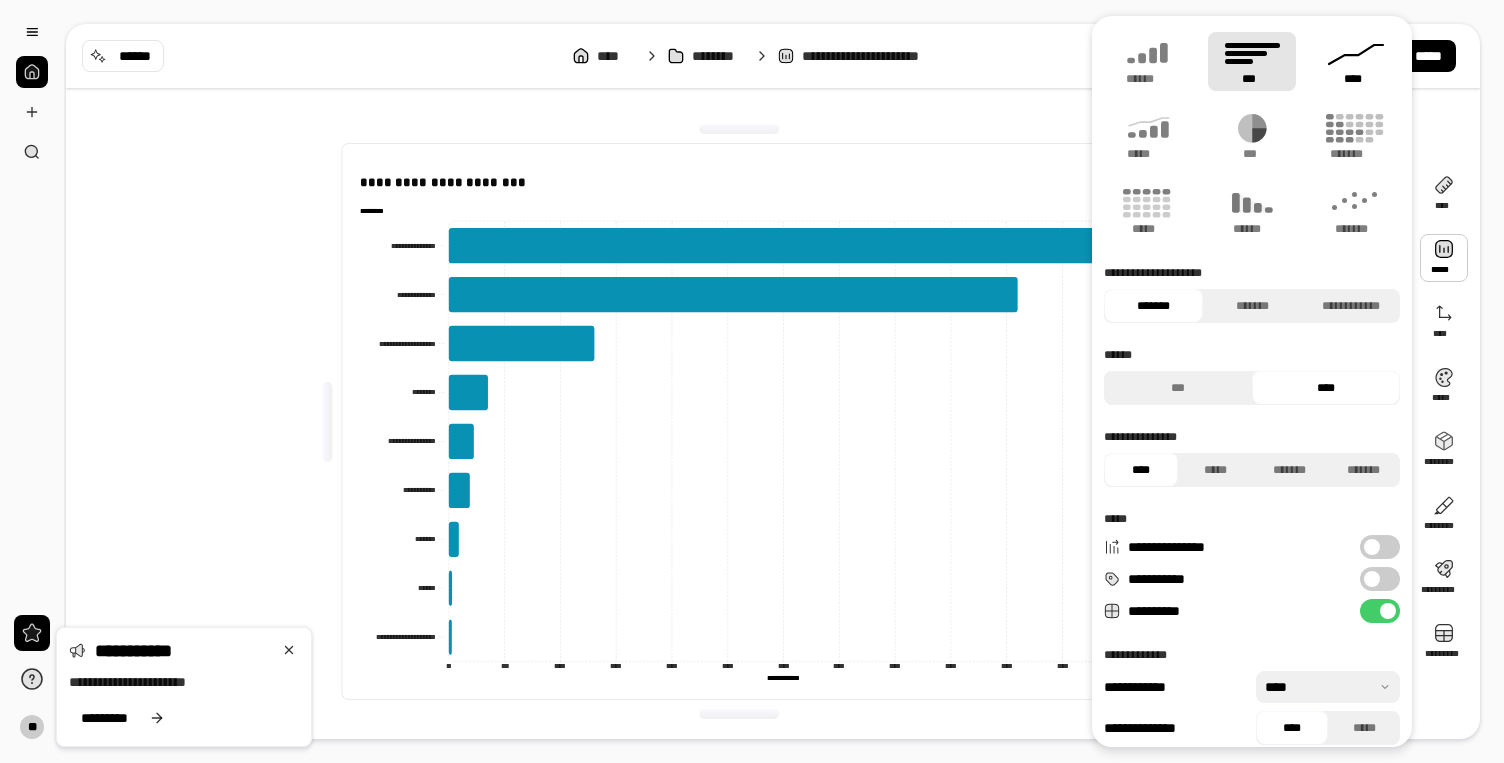 click 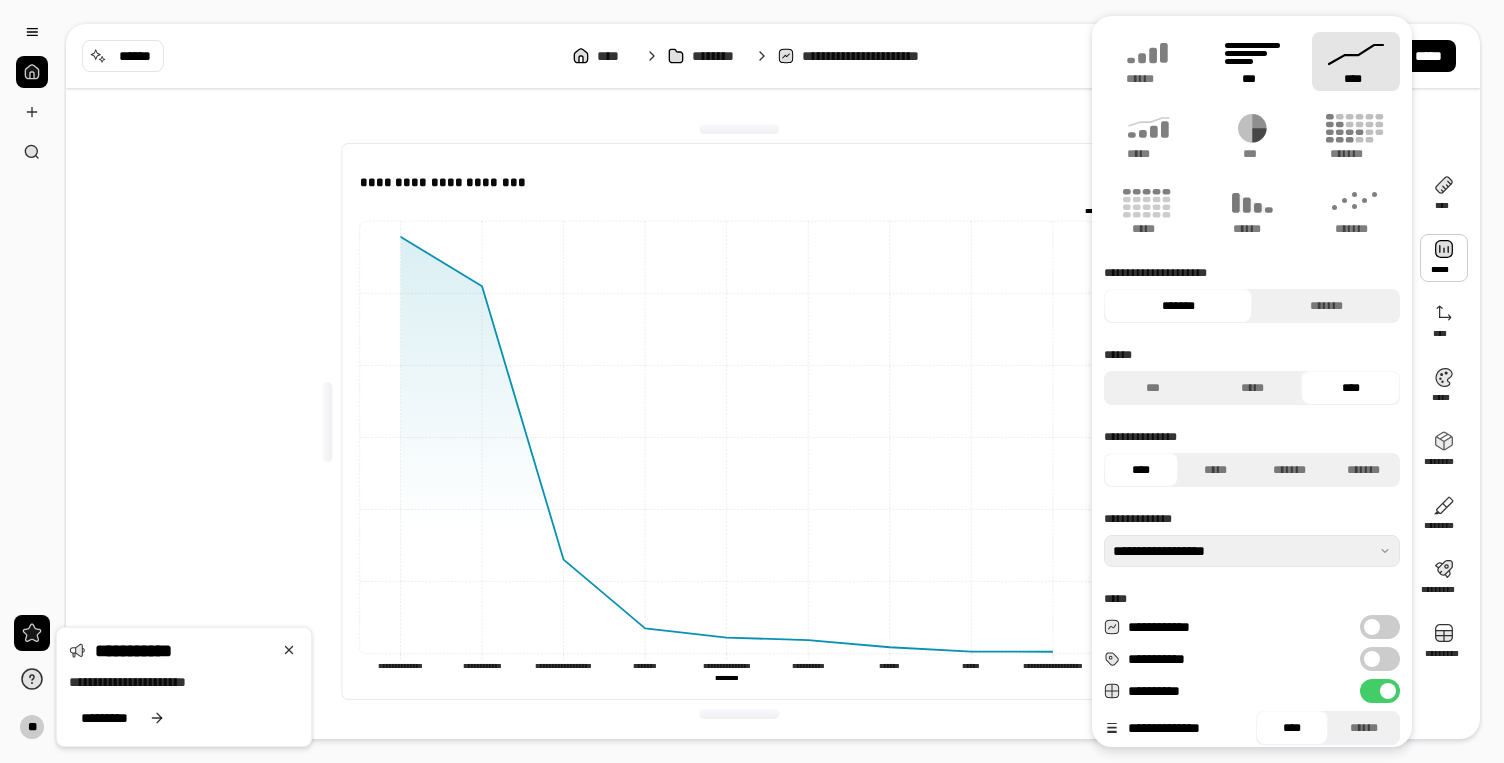 click on "***" at bounding box center (1251, 79) 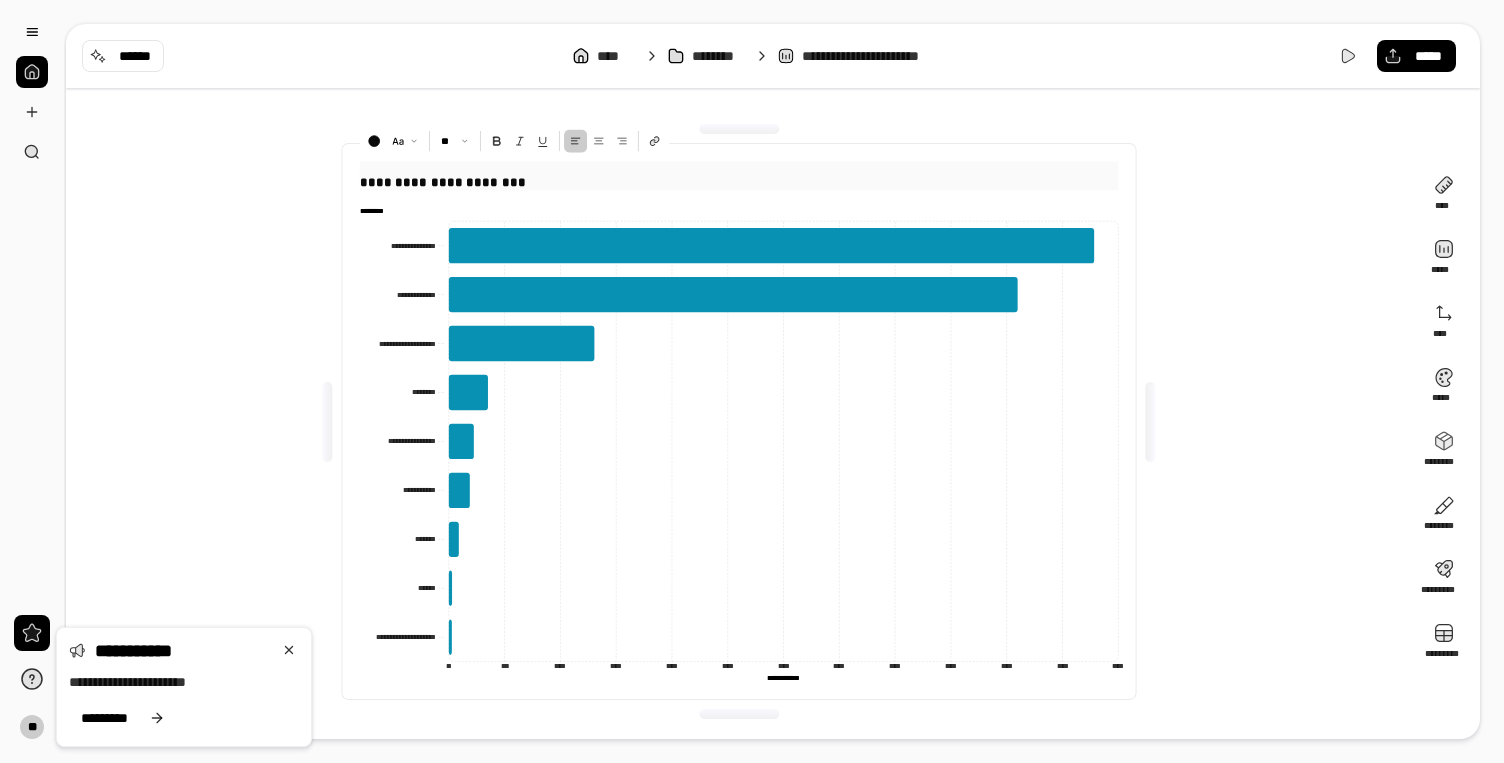 click on "**********" at bounding box center [739, 175] 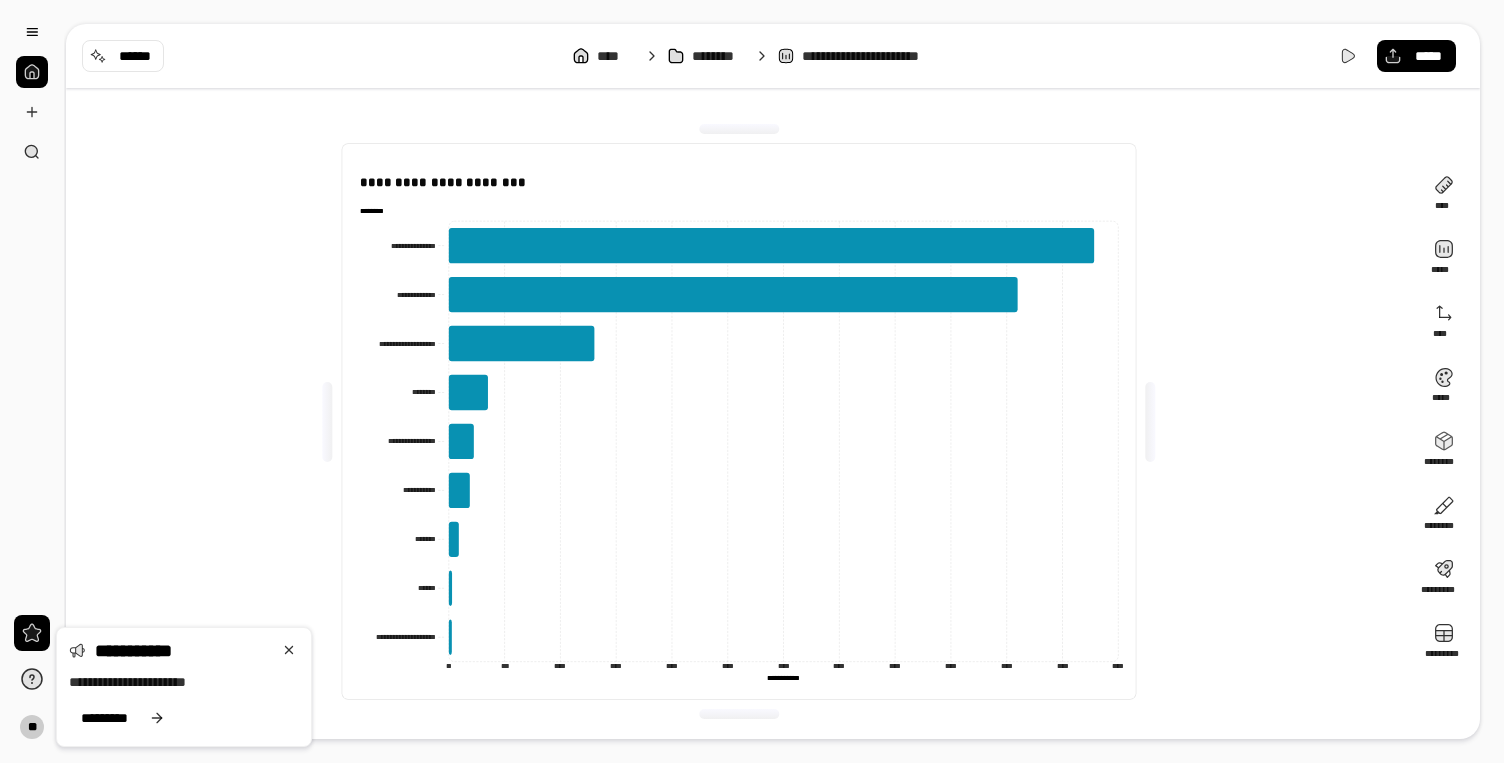 click on "**********" at bounding box center (739, 421) 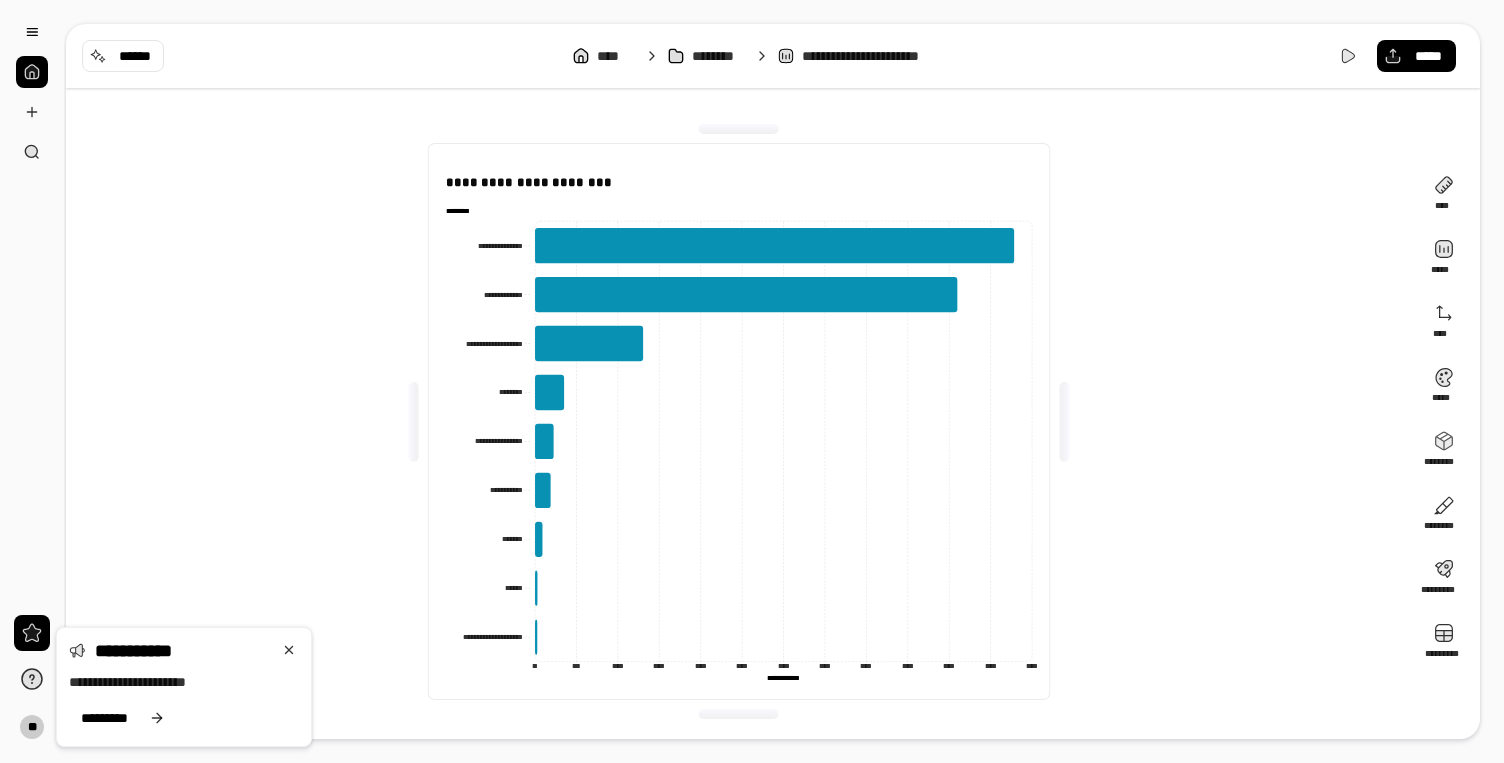 click at bounding box center (1064, 422) 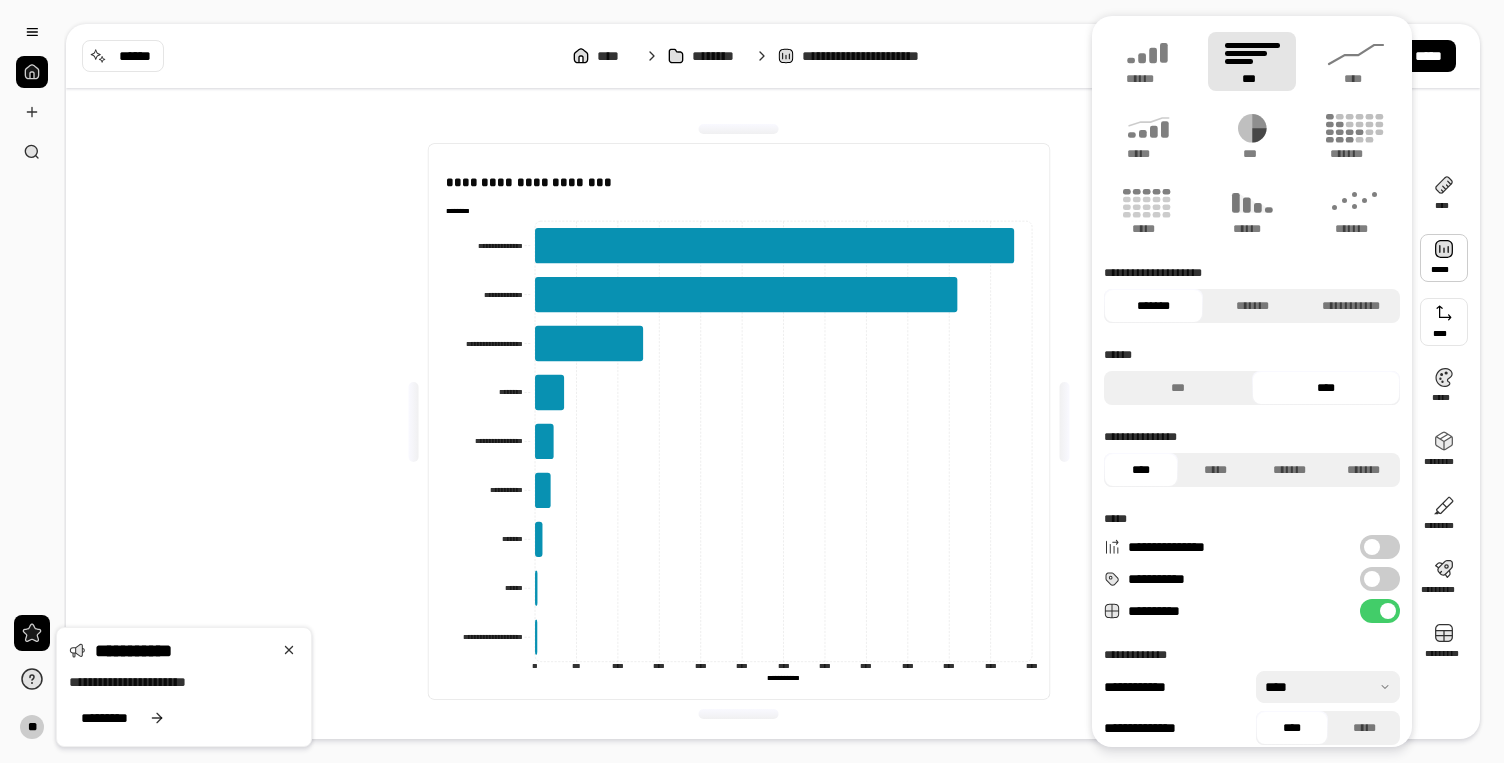 scroll, scrollTop: 14, scrollLeft: 0, axis: vertical 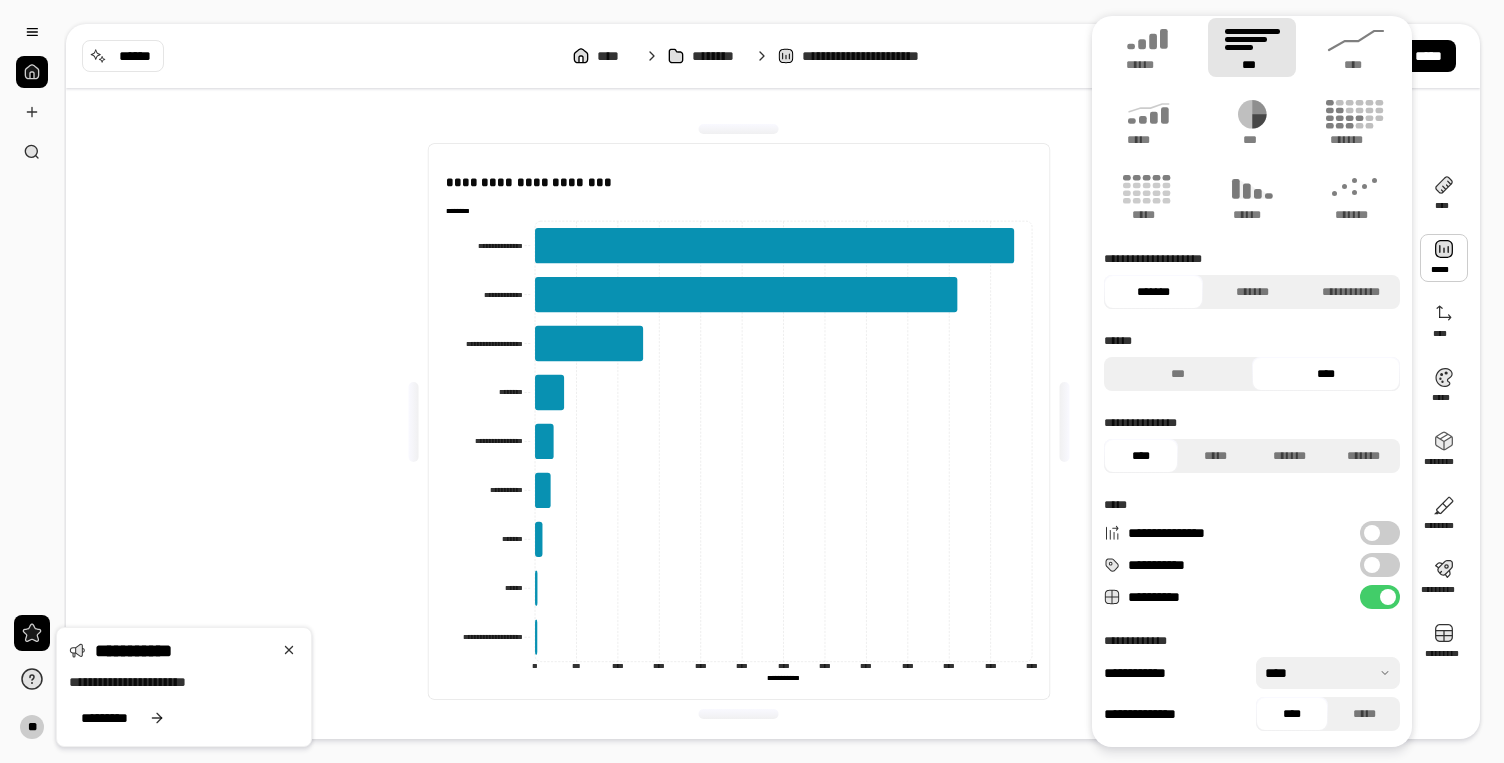 click on "**********" at bounding box center [1380, 565] 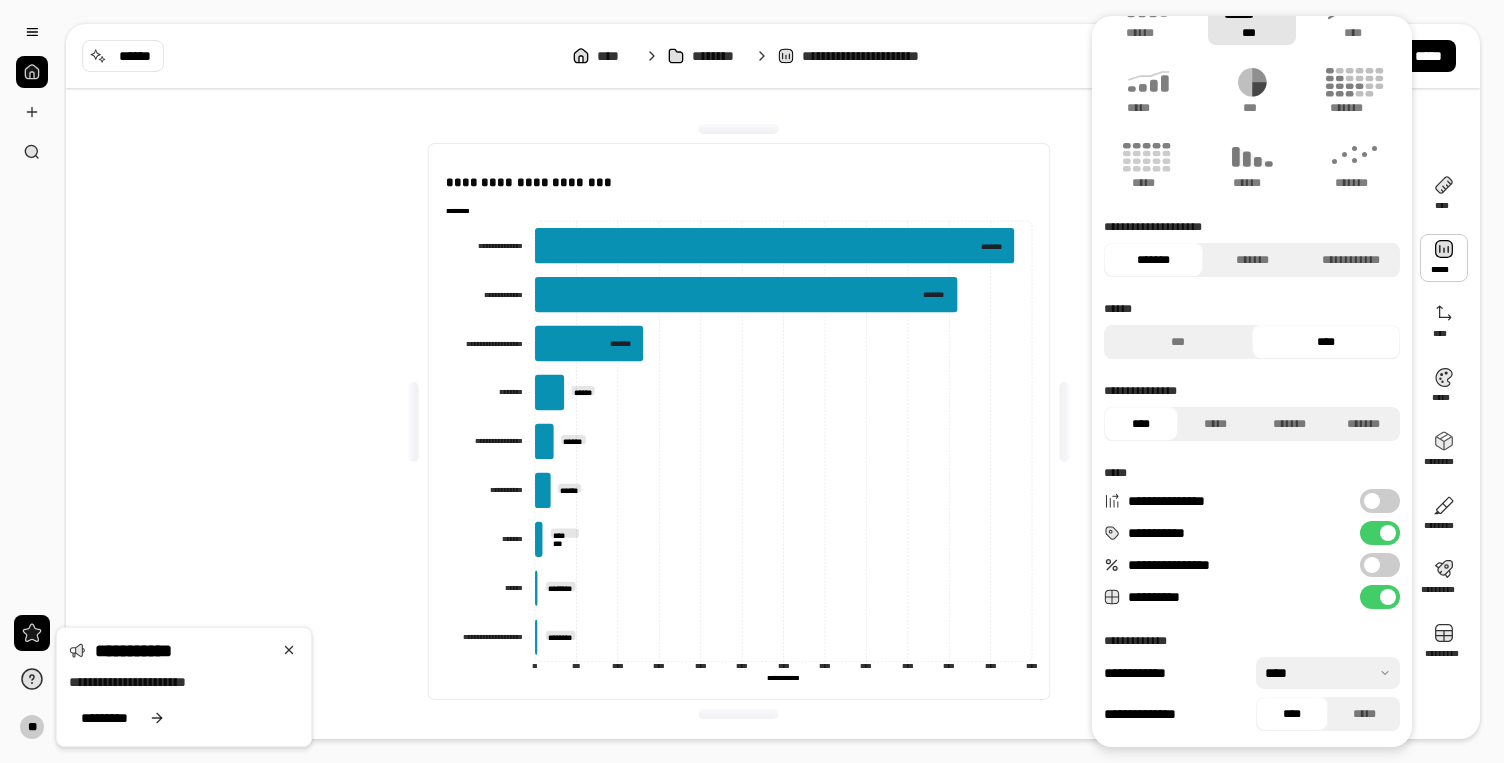 scroll, scrollTop: 0, scrollLeft: 0, axis: both 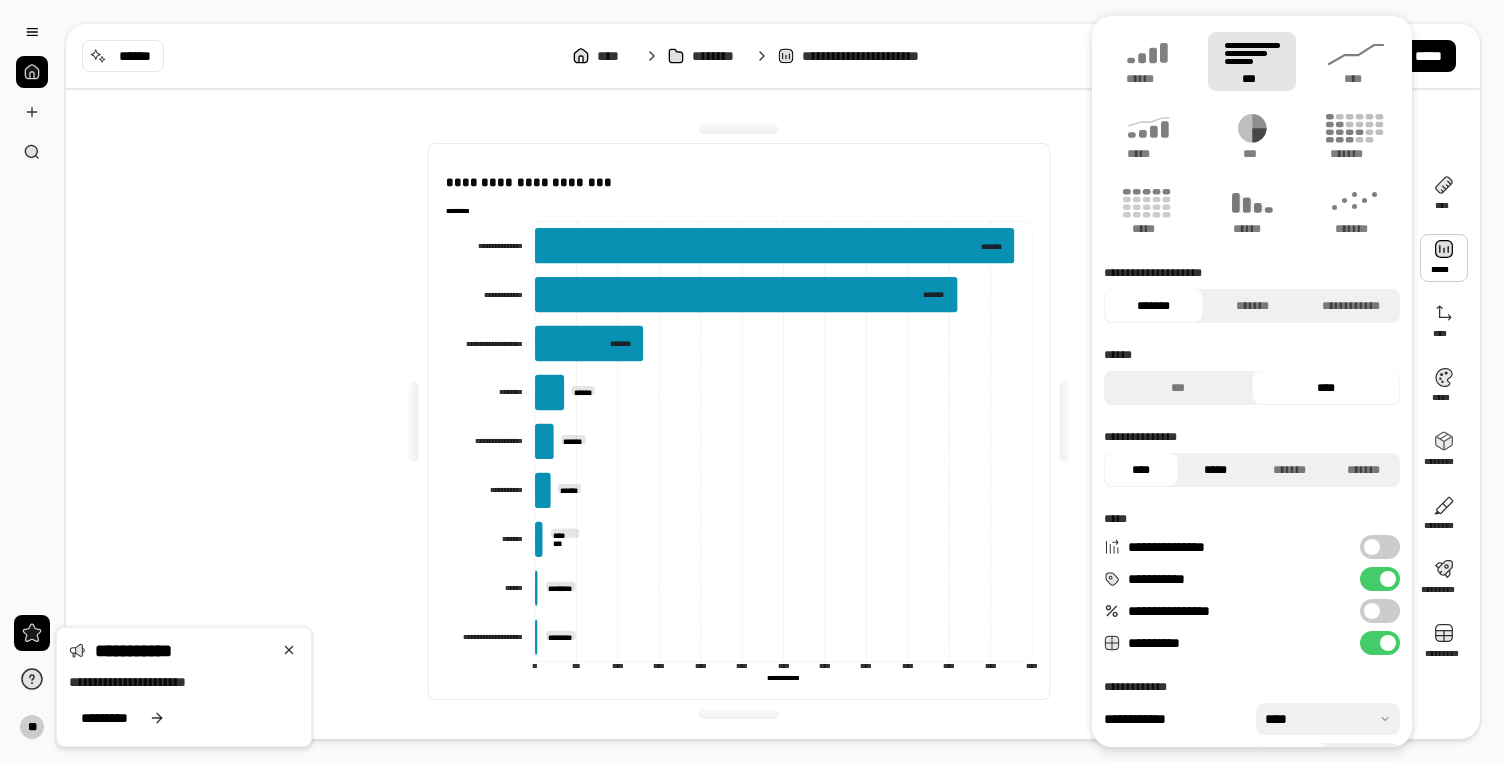 click on "*****" at bounding box center [1215, 470] 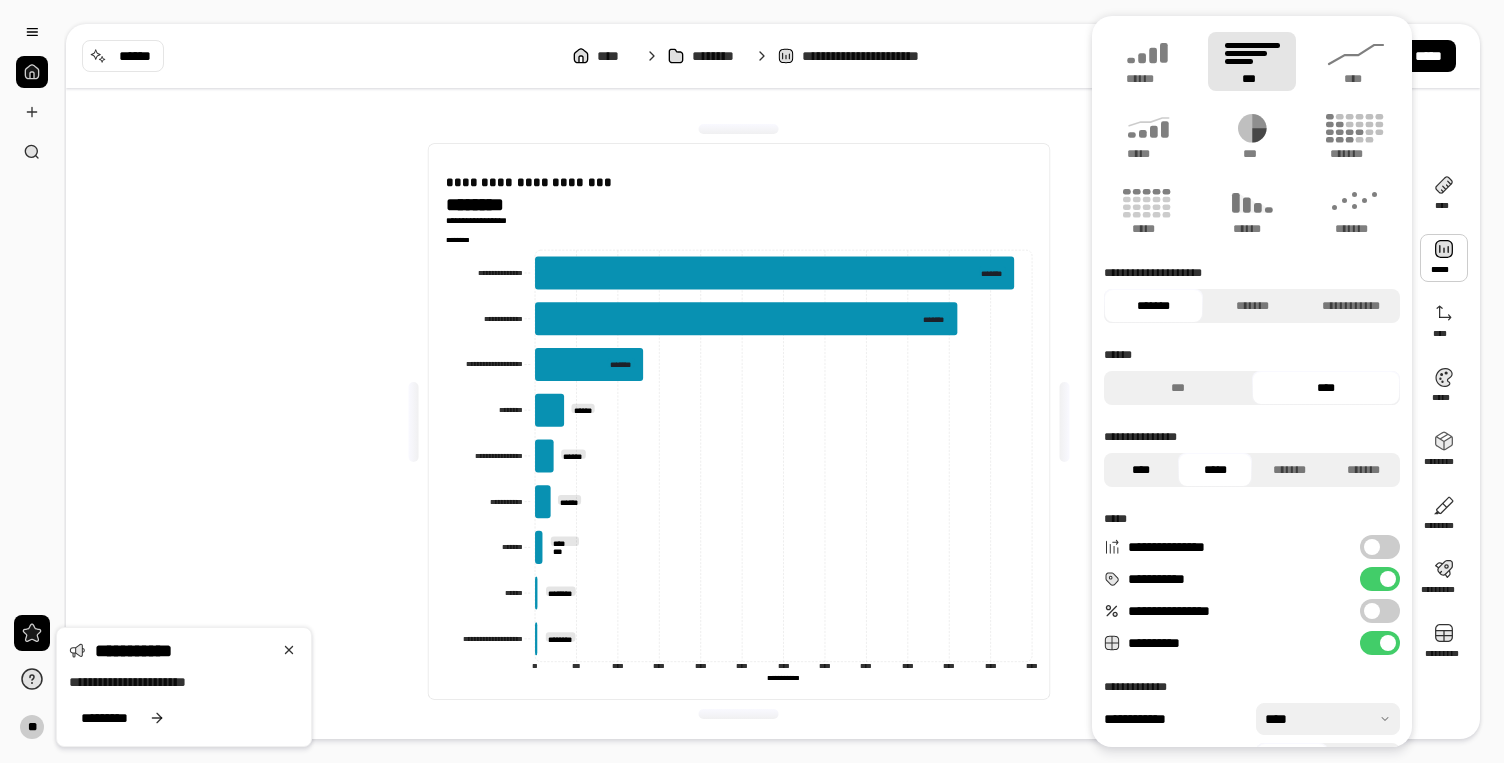 click on "****" at bounding box center (1141, 470) 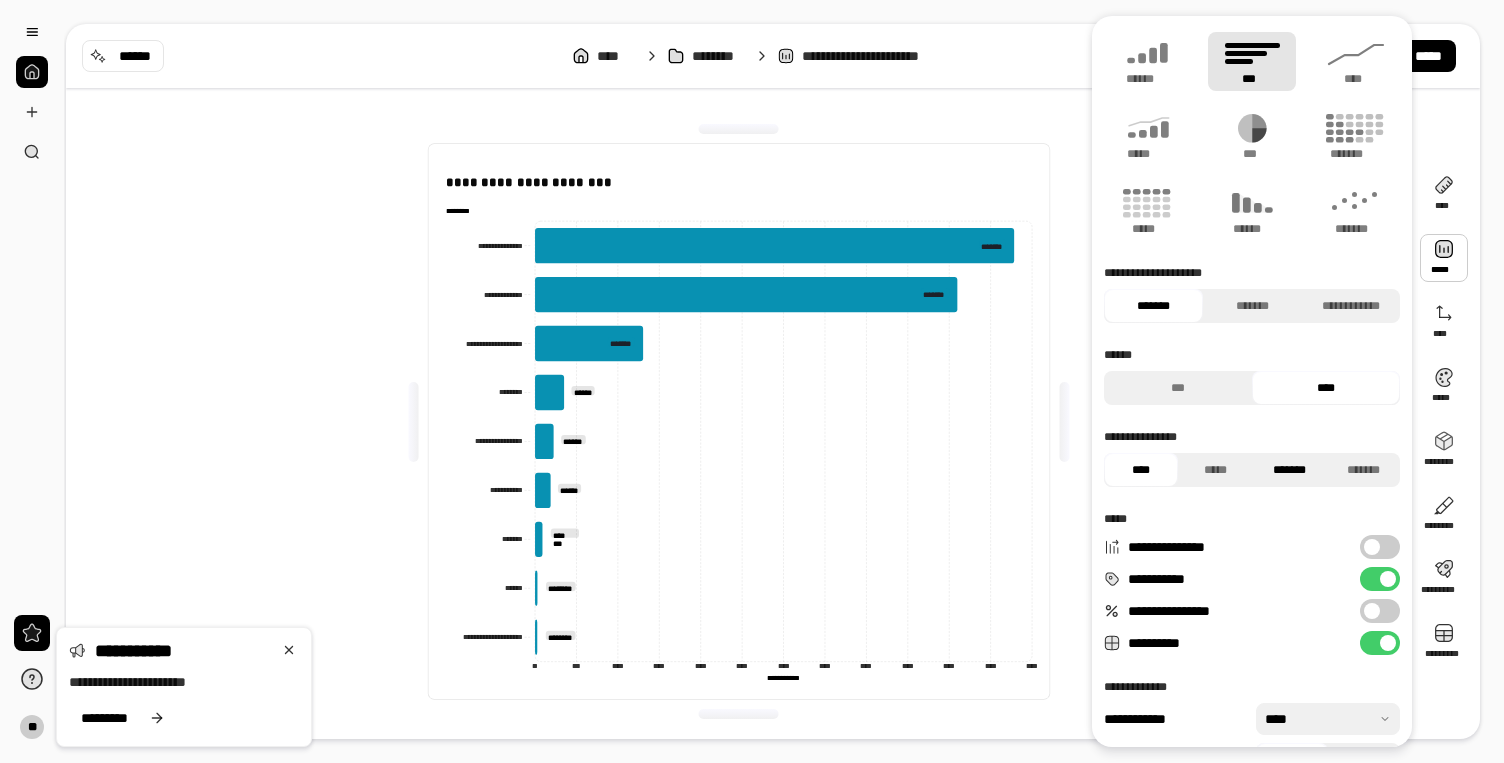 click on "*******" at bounding box center [1289, 470] 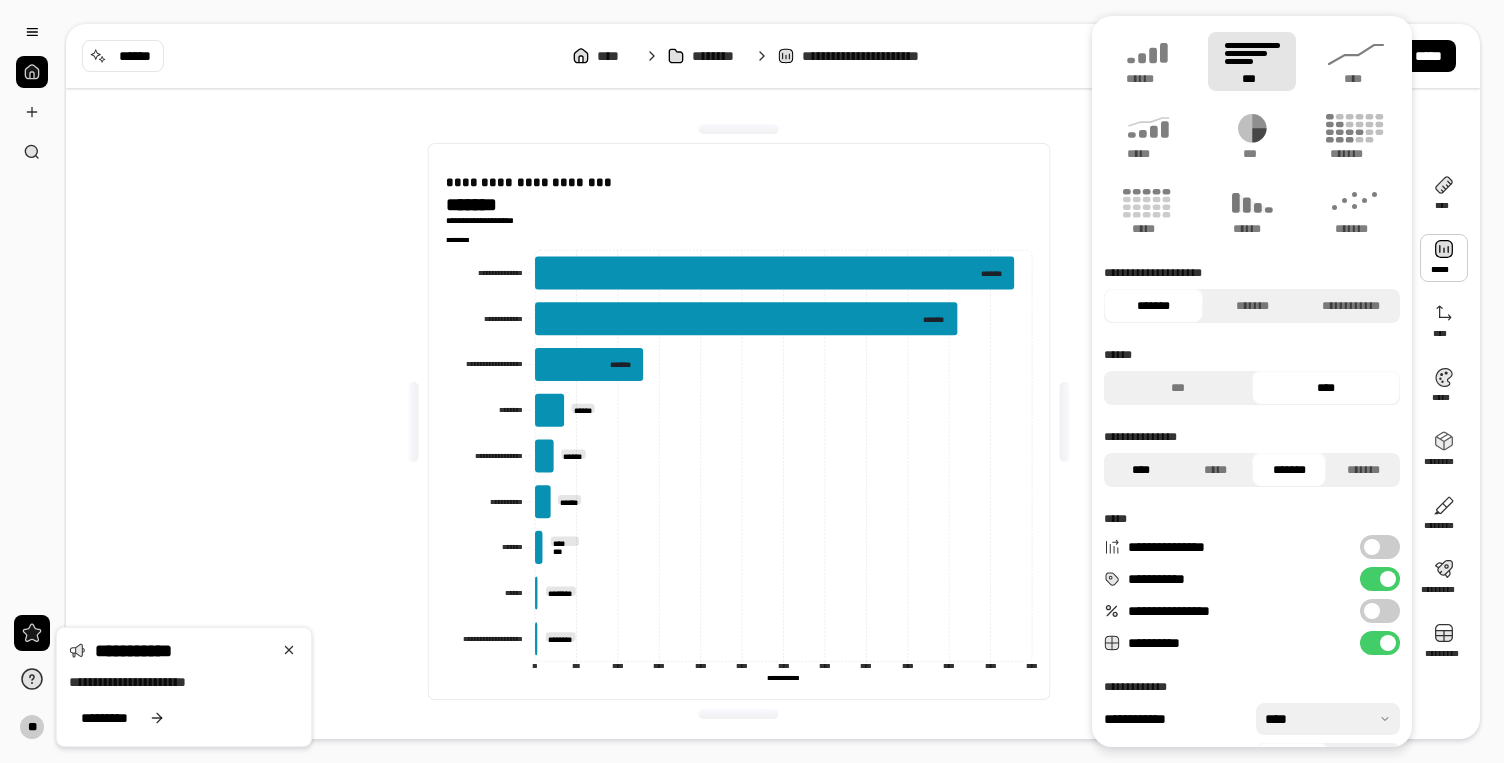 click on "****" at bounding box center [1141, 470] 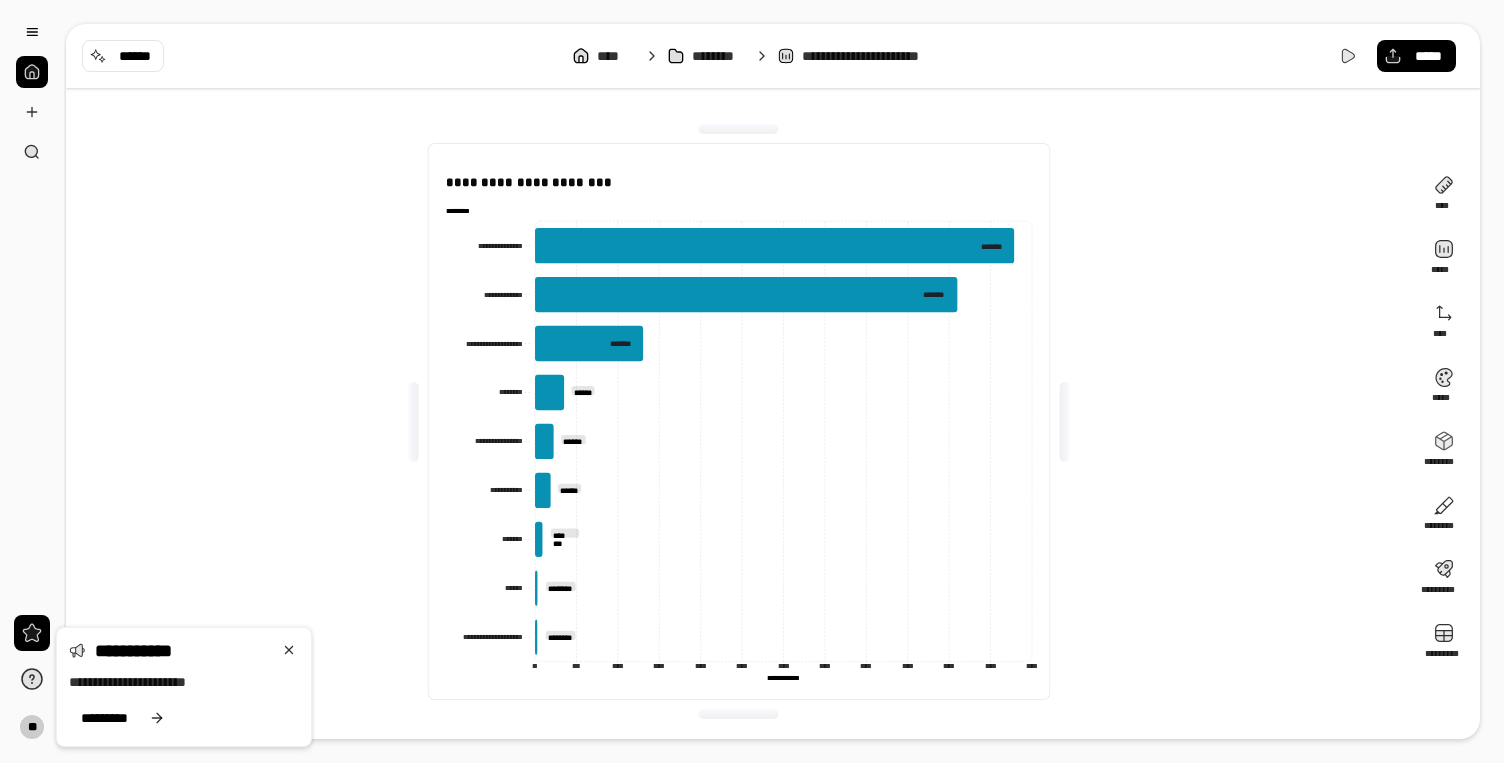 click on "**********" at bounding box center [773, 381] 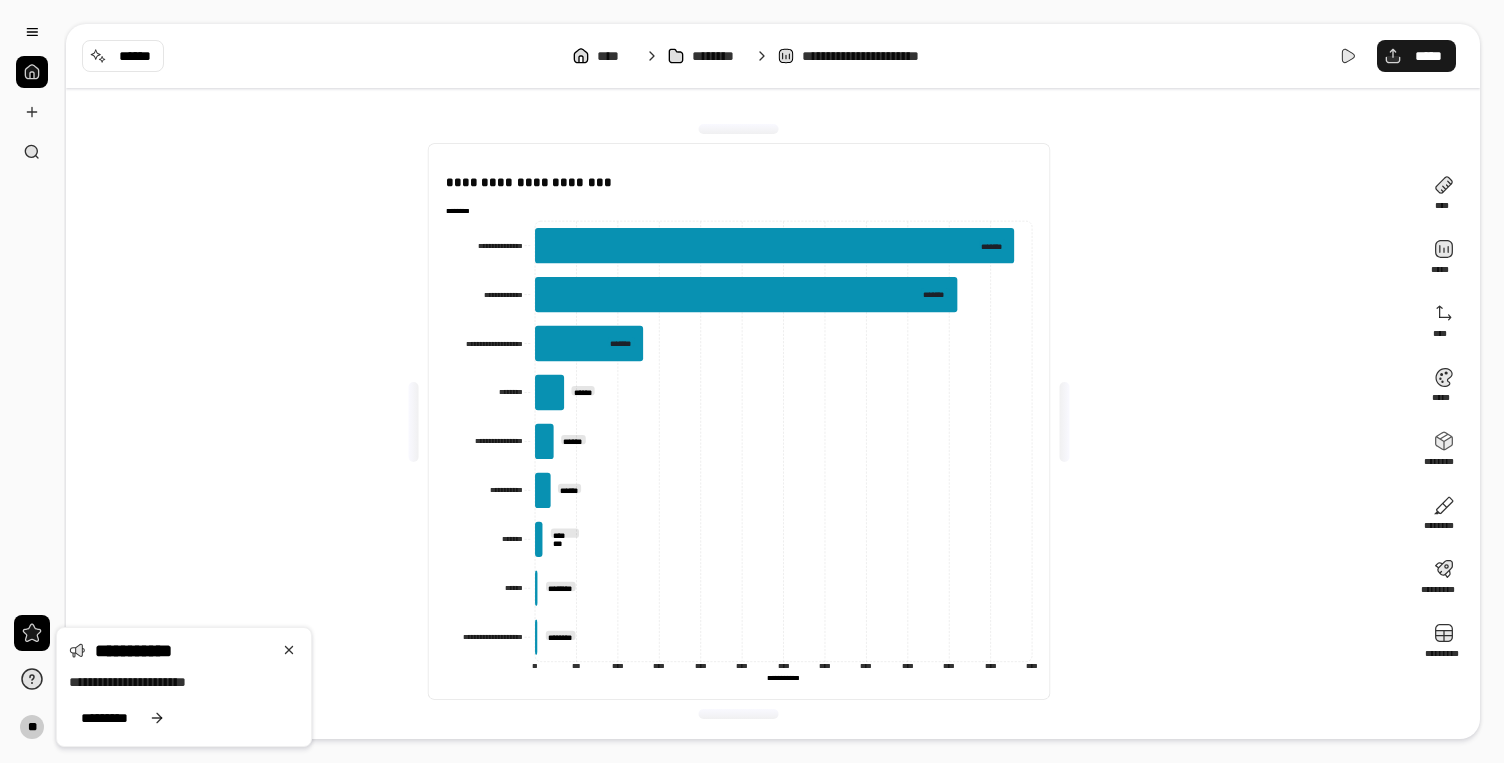 click on "*****" at bounding box center (1428, 56) 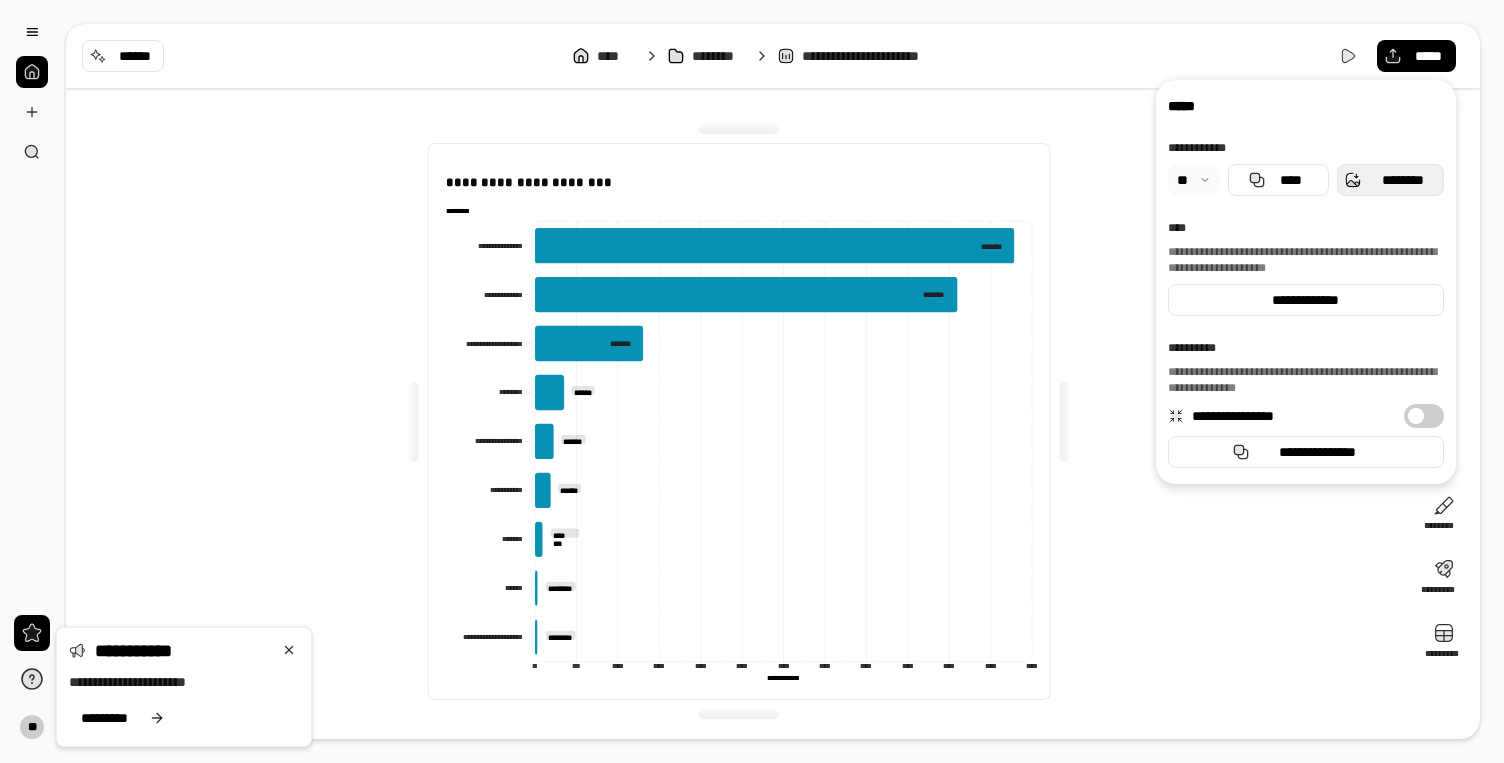 click on "********" at bounding box center (1390, 180) 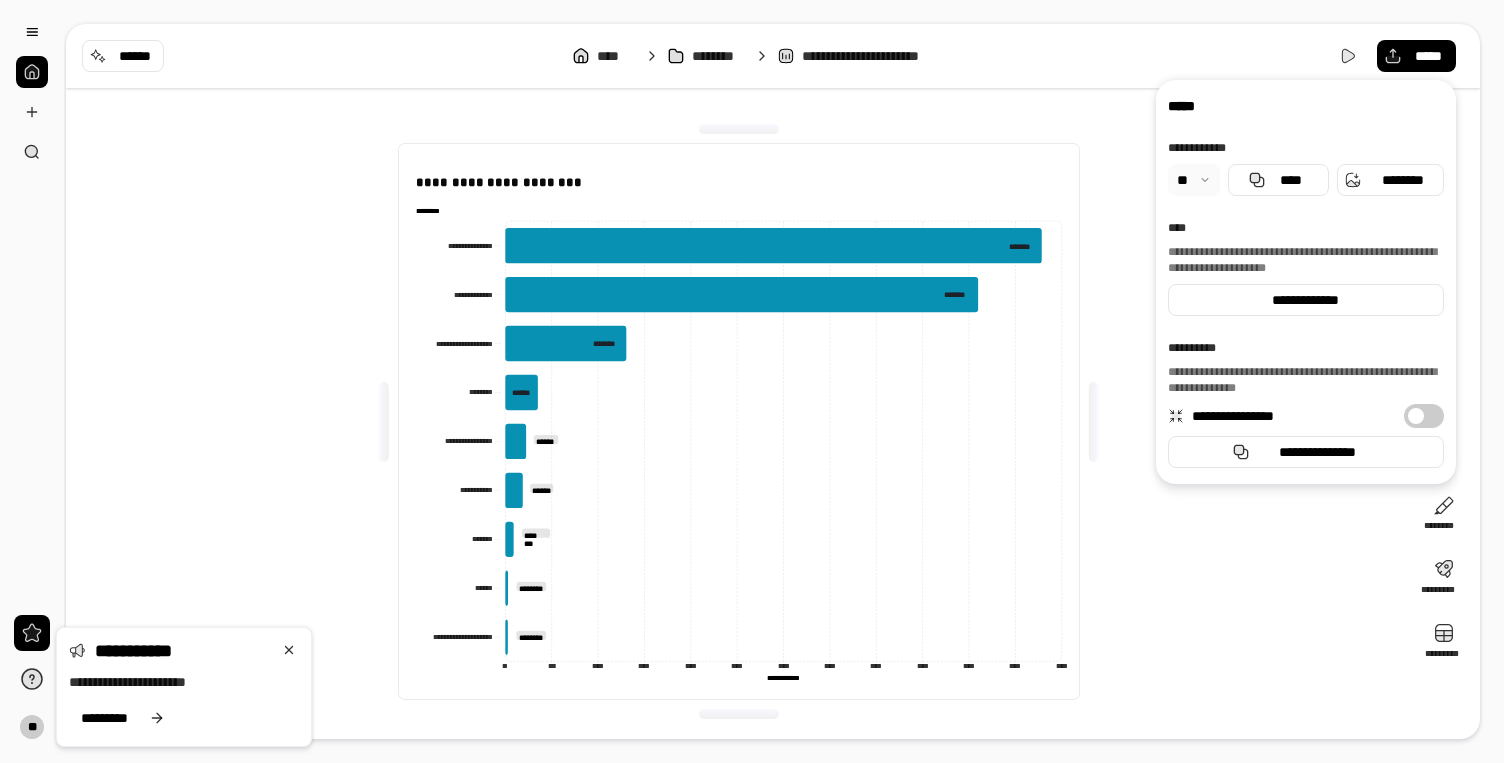click at bounding box center [1094, 422] 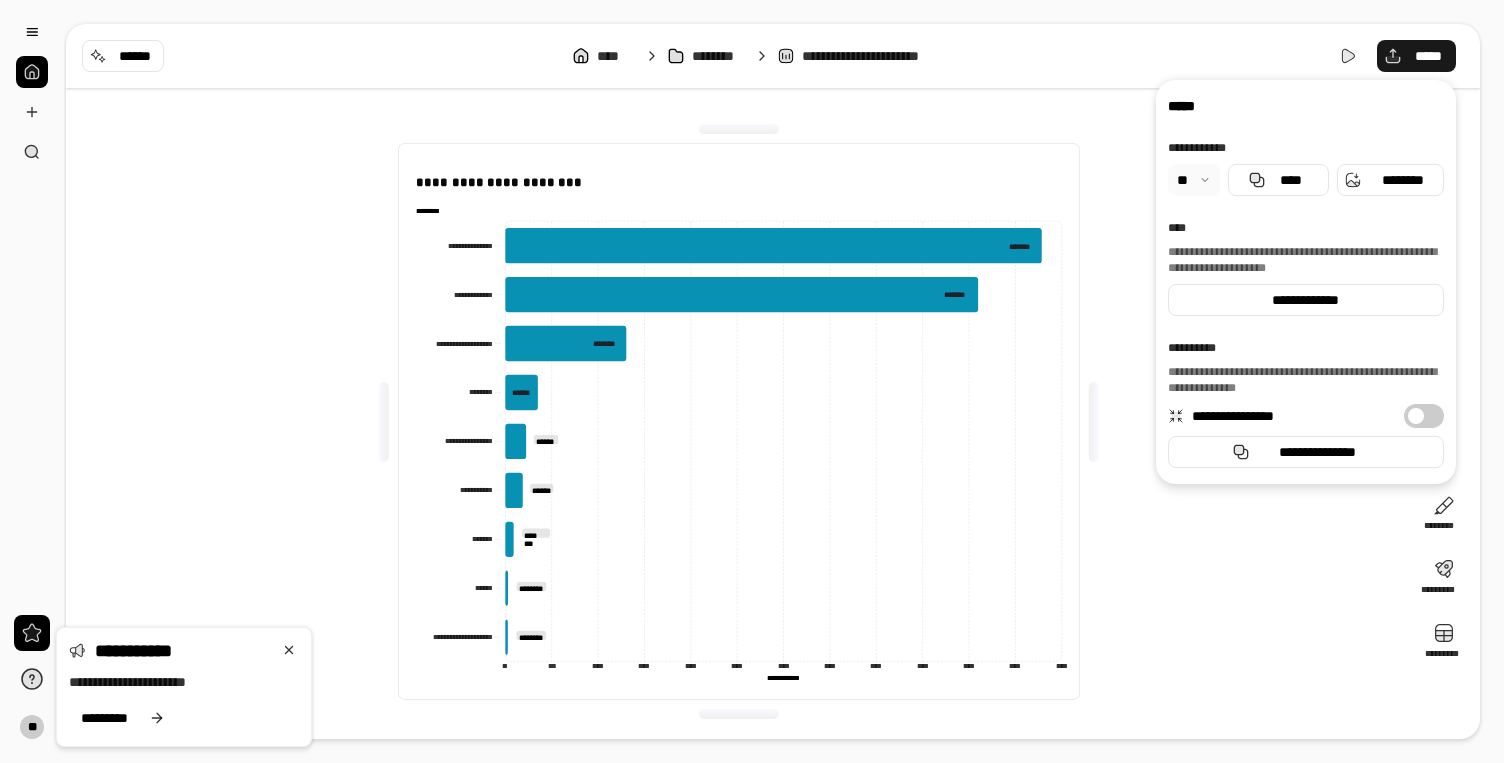click on "*****" at bounding box center [1416, 56] 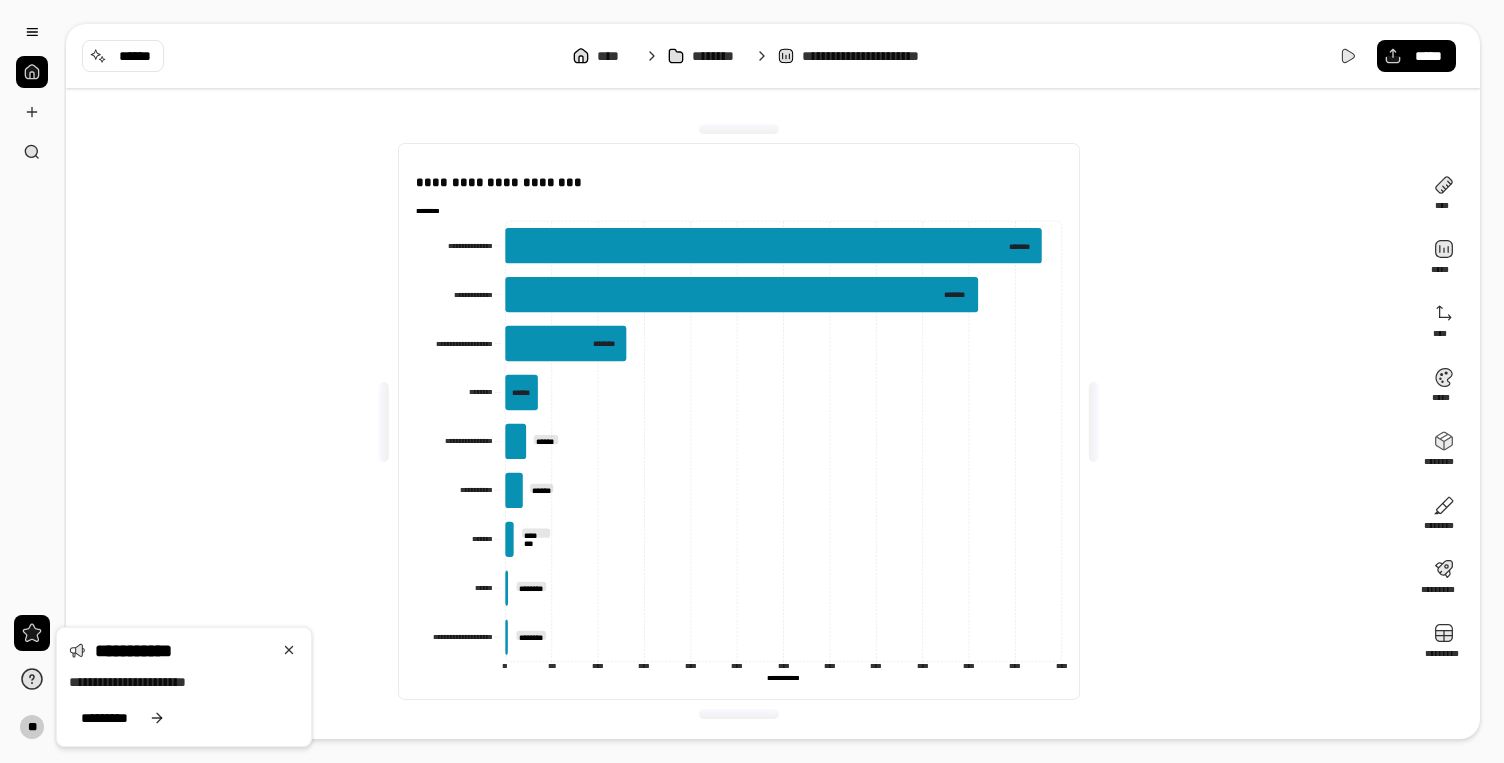 click on "**********" at bounding box center (773, 56) 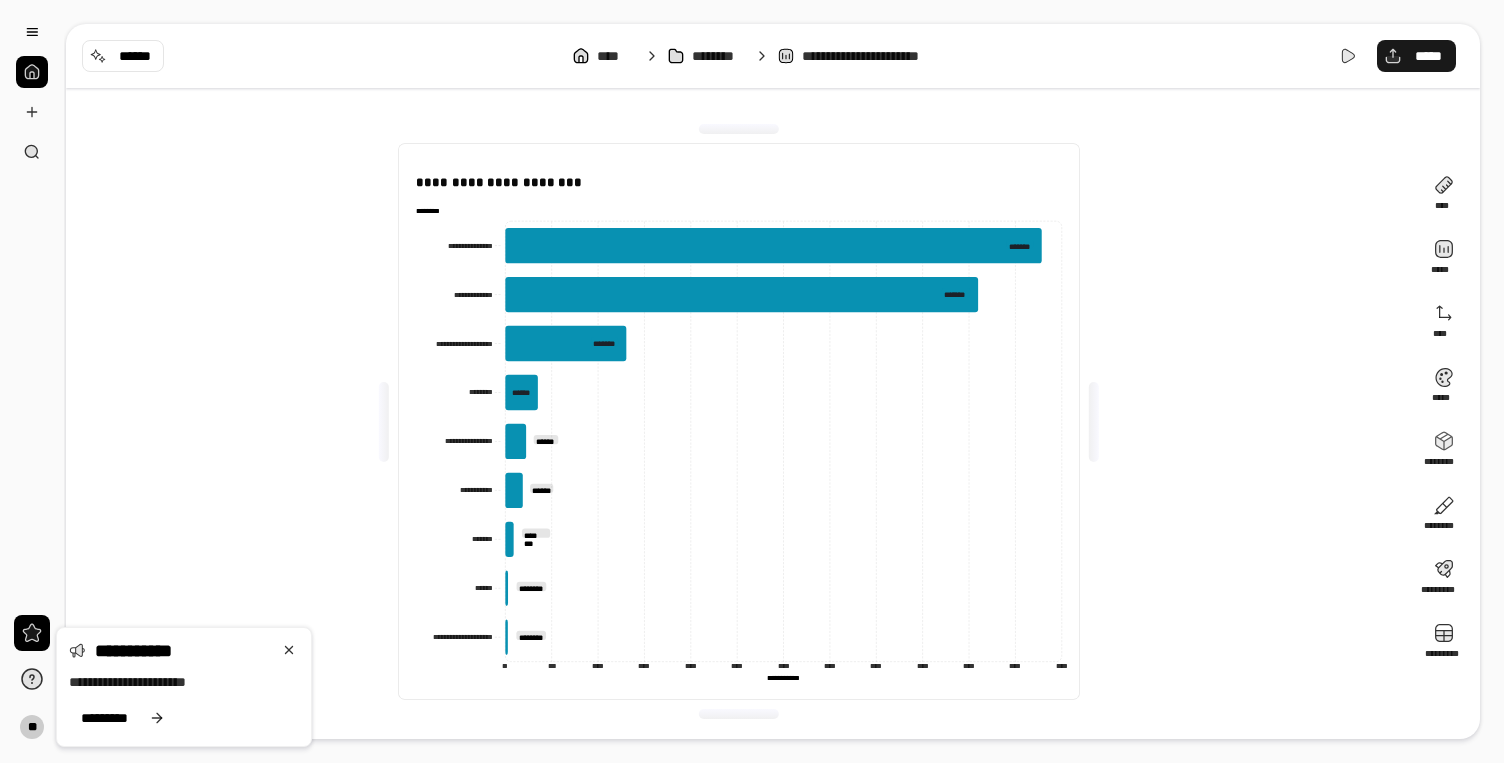 click on "*****" at bounding box center (1428, 56) 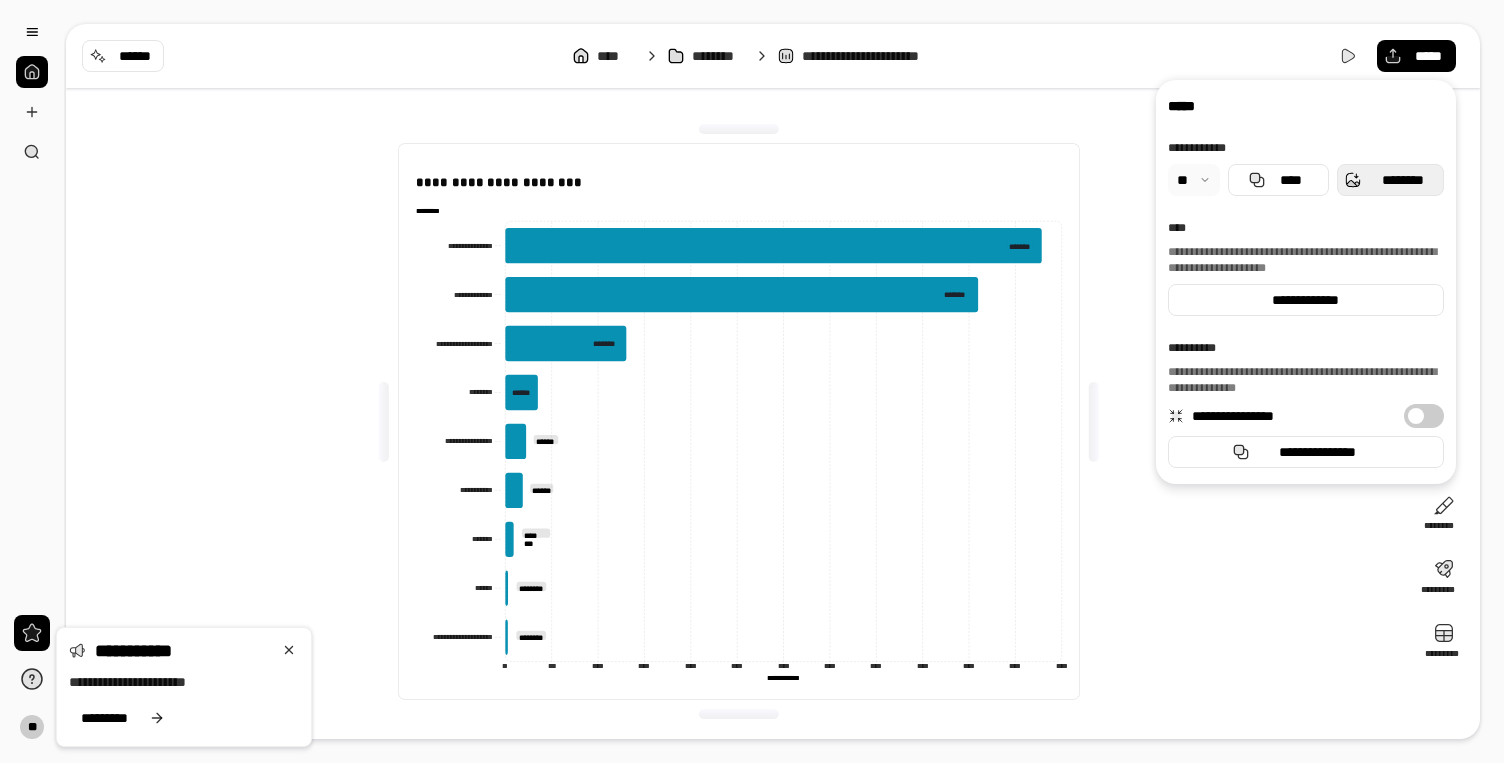 click on "********" at bounding box center [1390, 180] 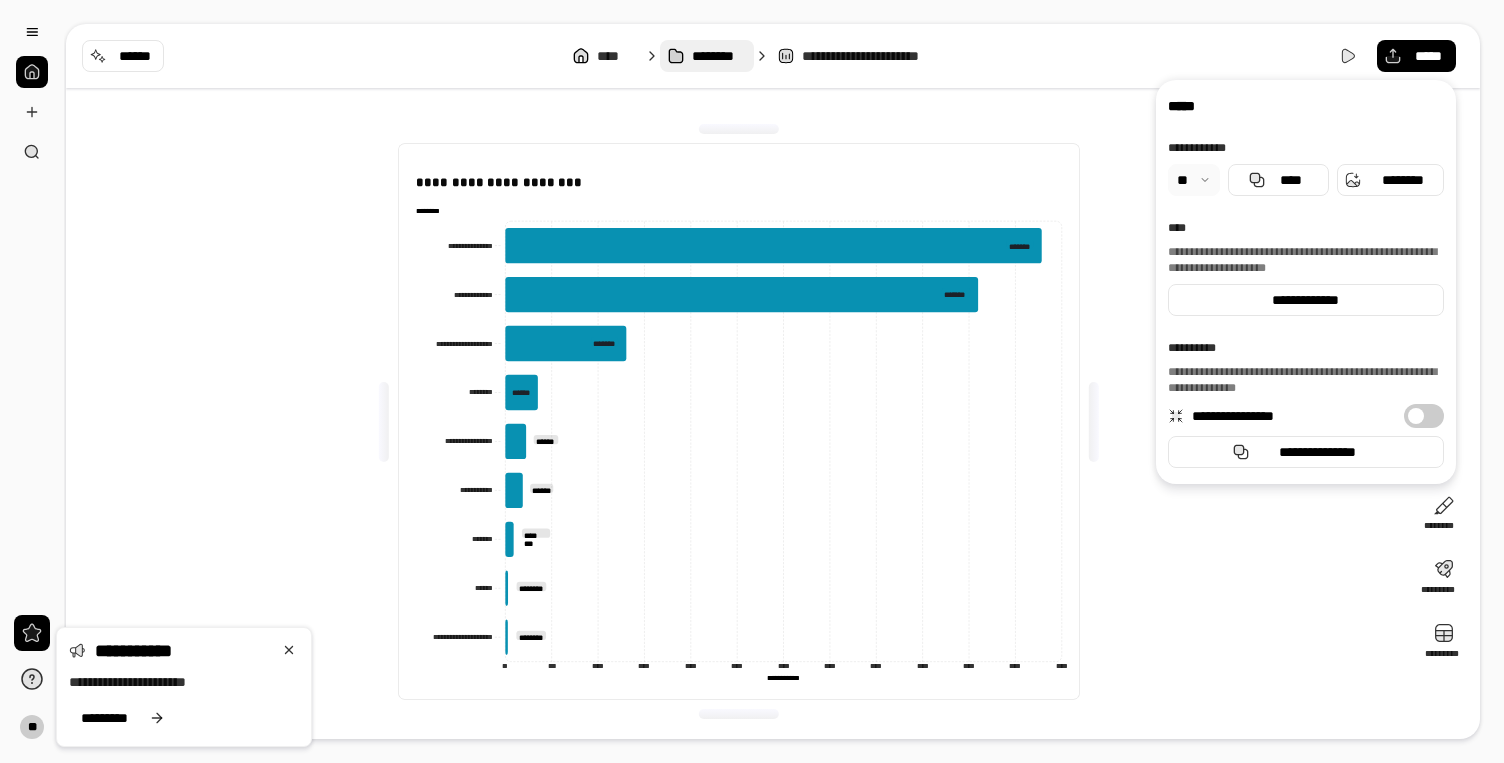 click on "********" at bounding box center (718, 56) 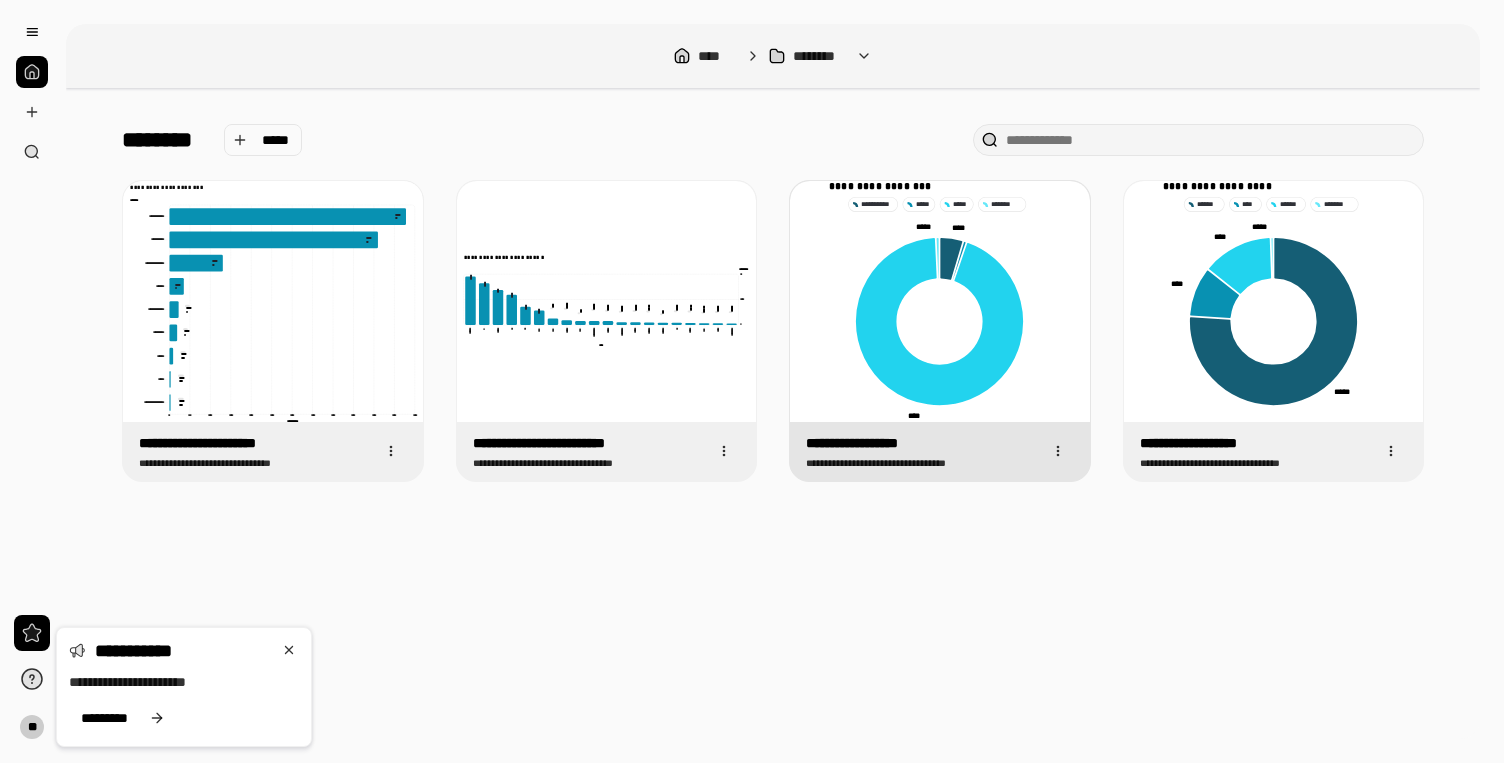 click 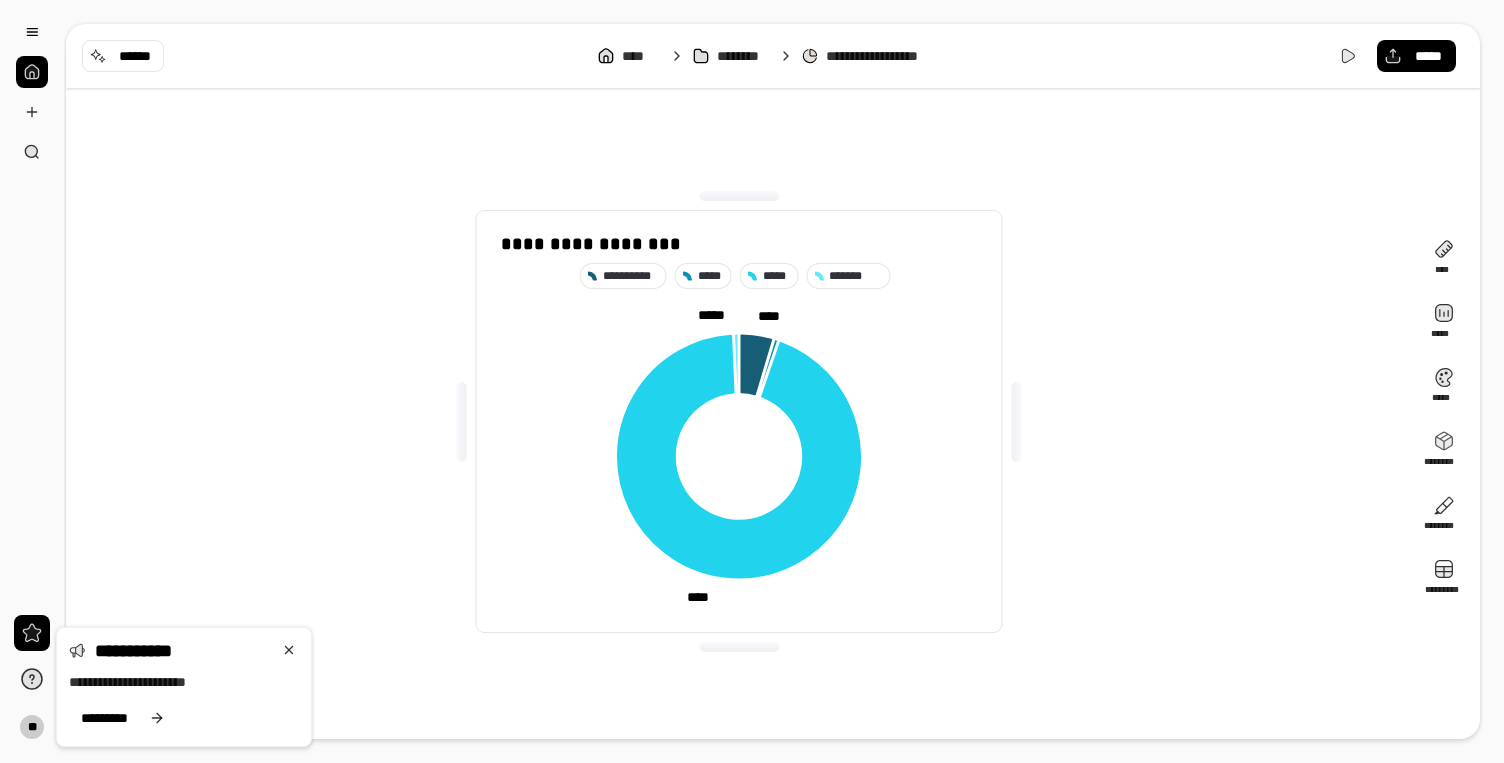 click at bounding box center (1017, 422) 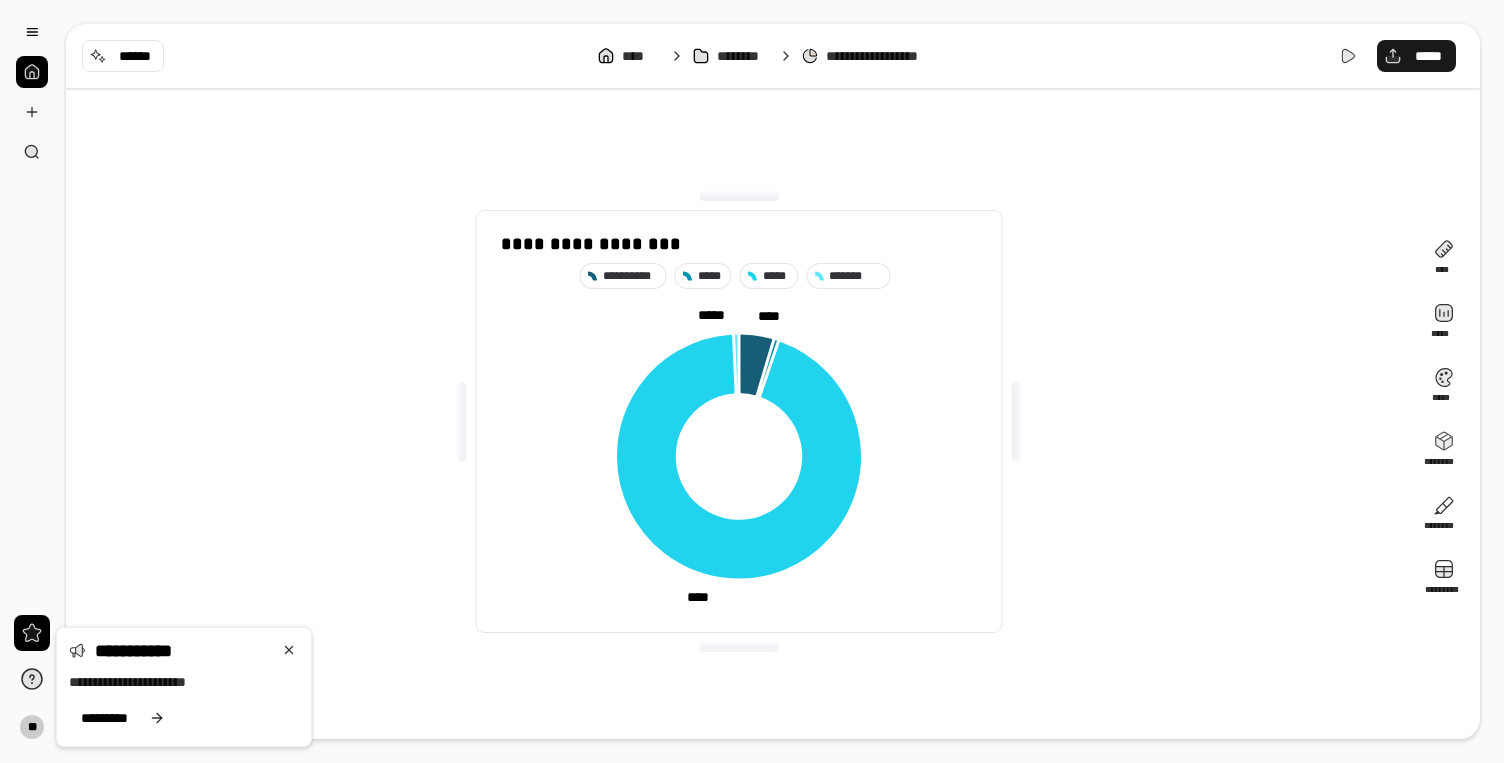 click on "*****" at bounding box center [1428, 56] 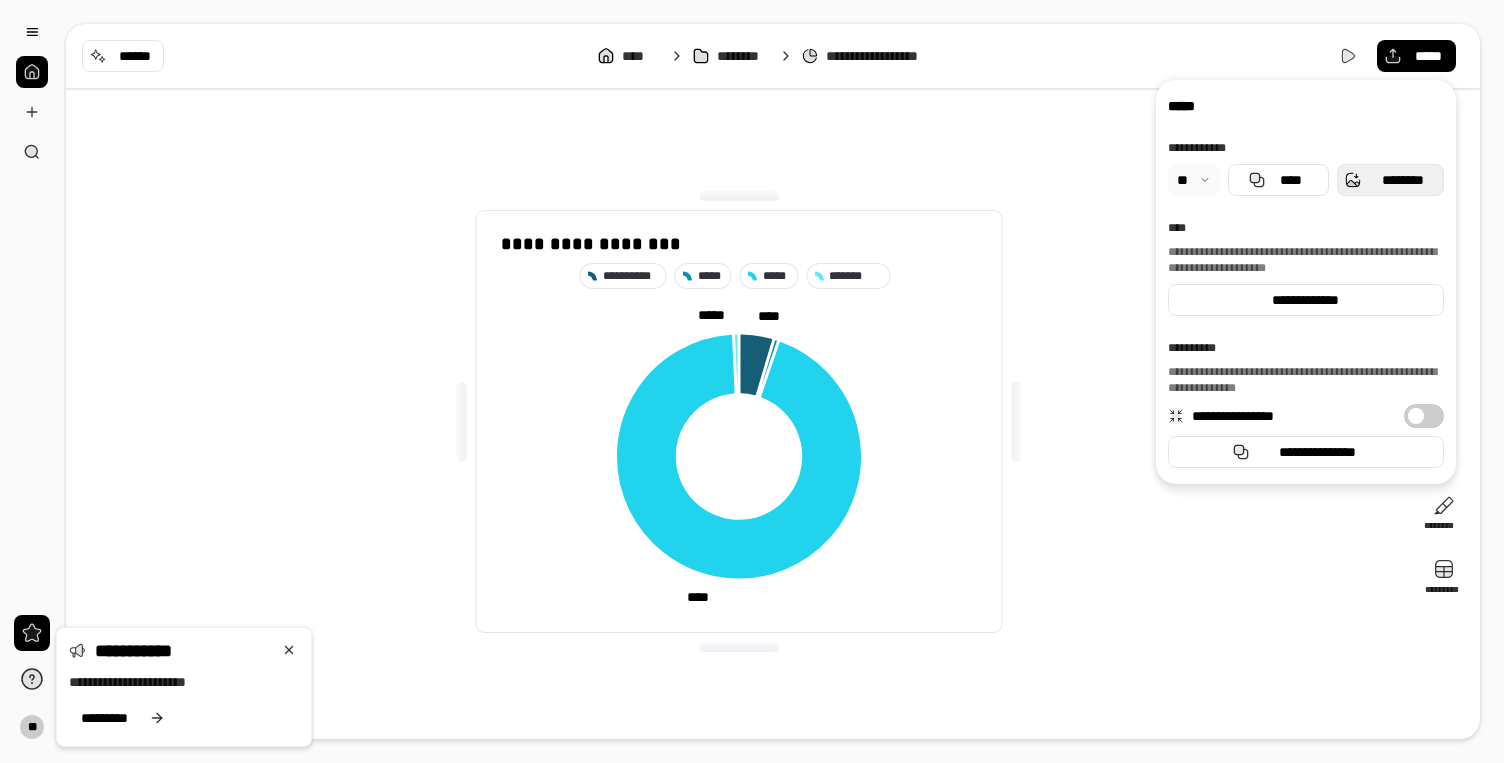 click on "********" at bounding box center [1402, 180] 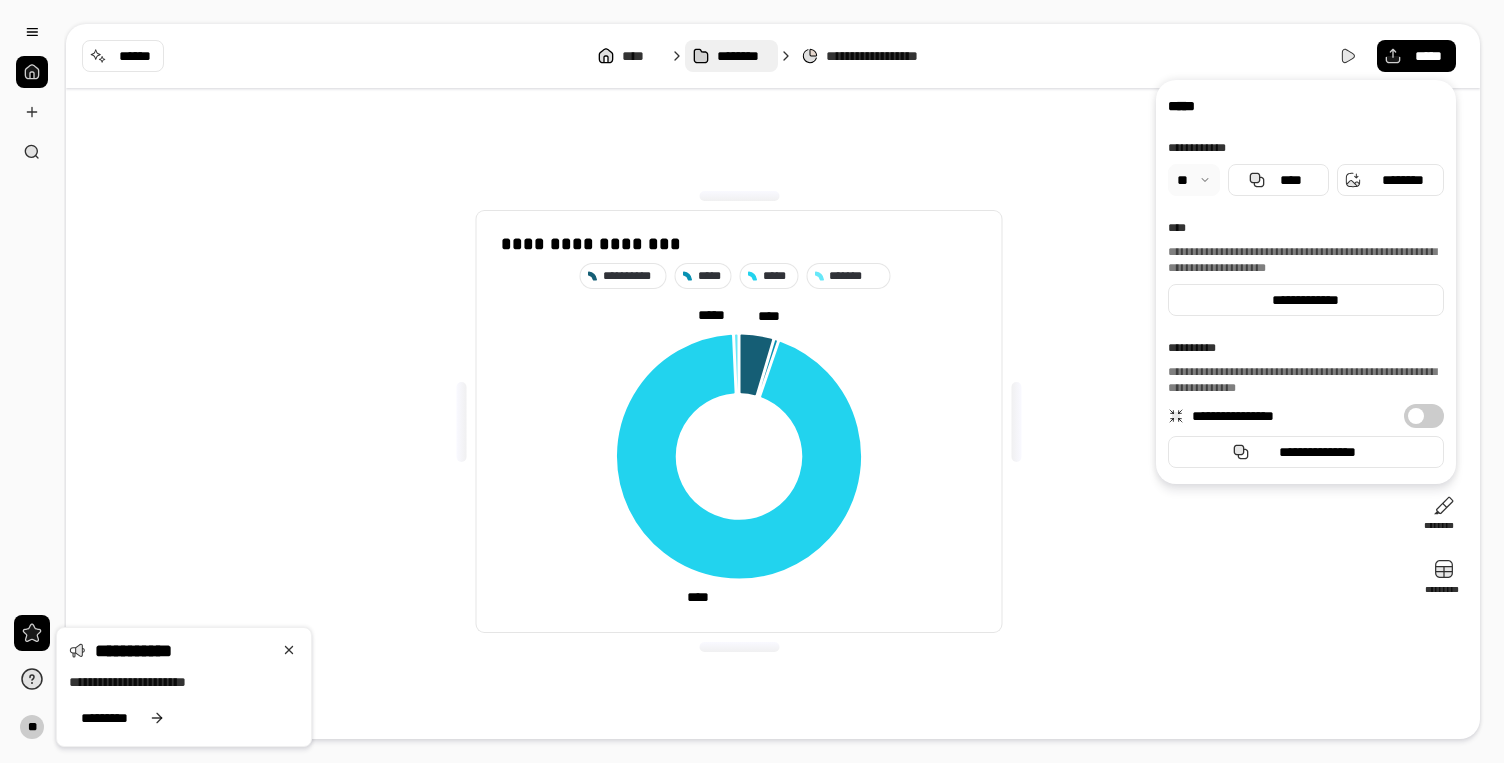 click on "********" at bounding box center (743, 56) 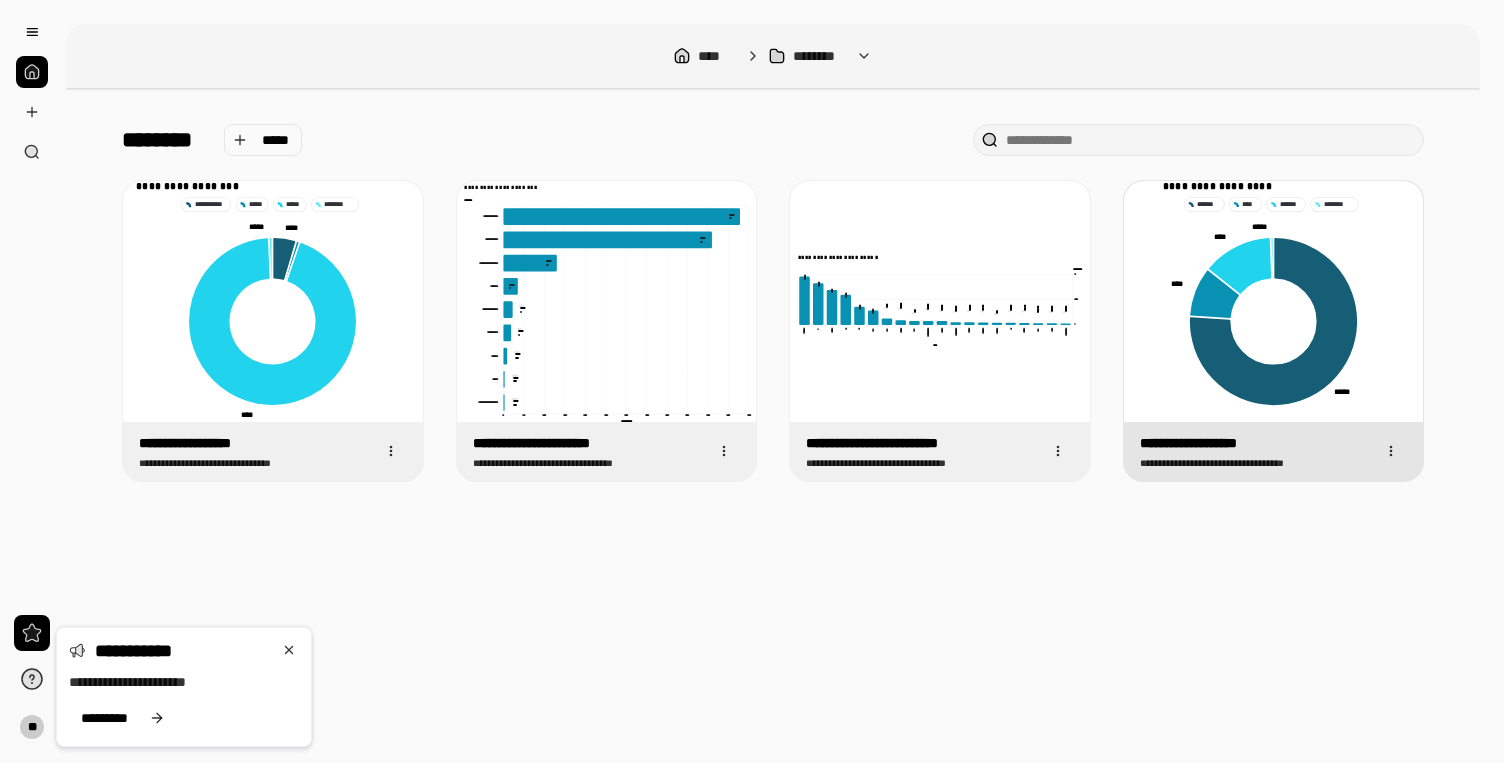 click 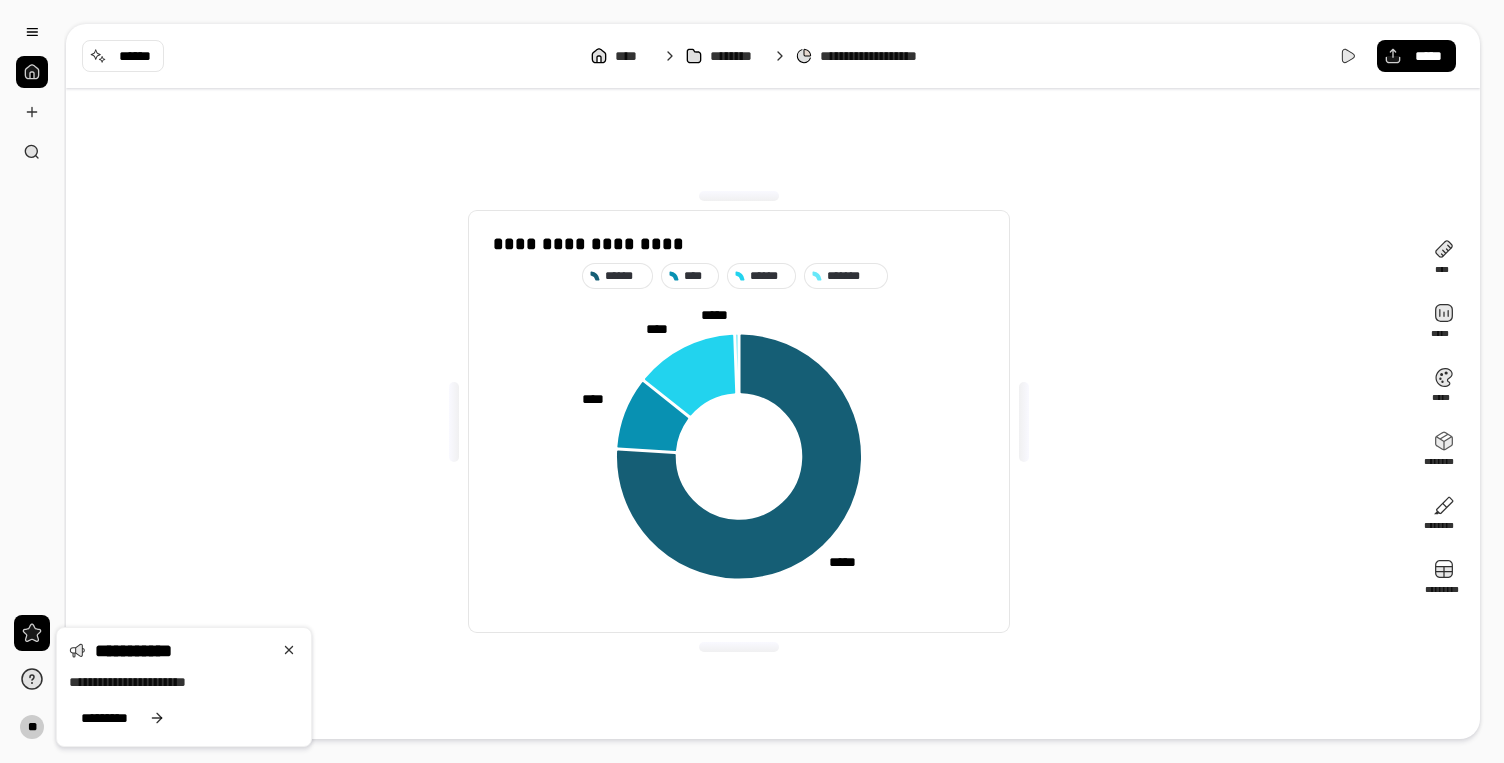 click at bounding box center [1024, 422] 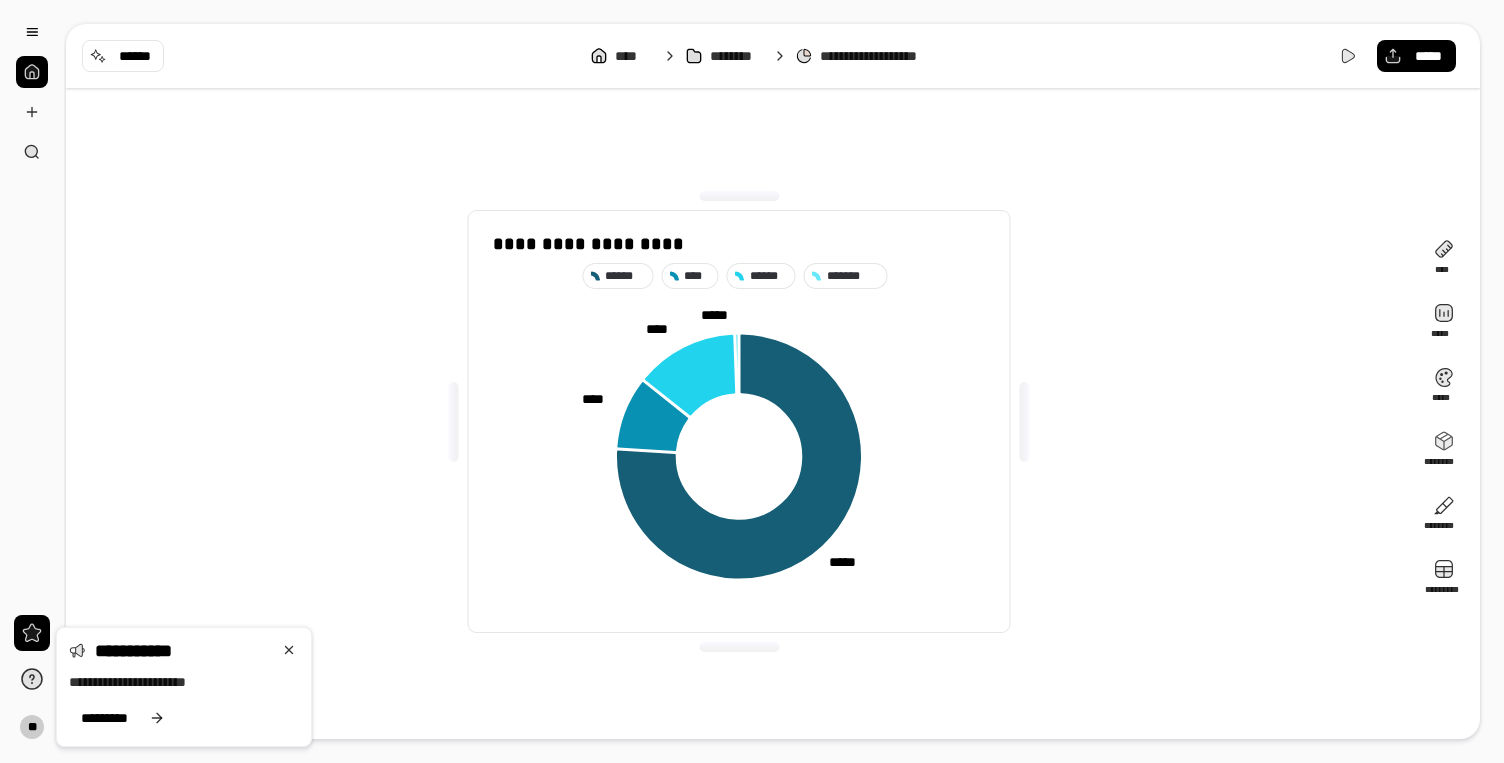 click on "**********" at bounding box center [739, 421] 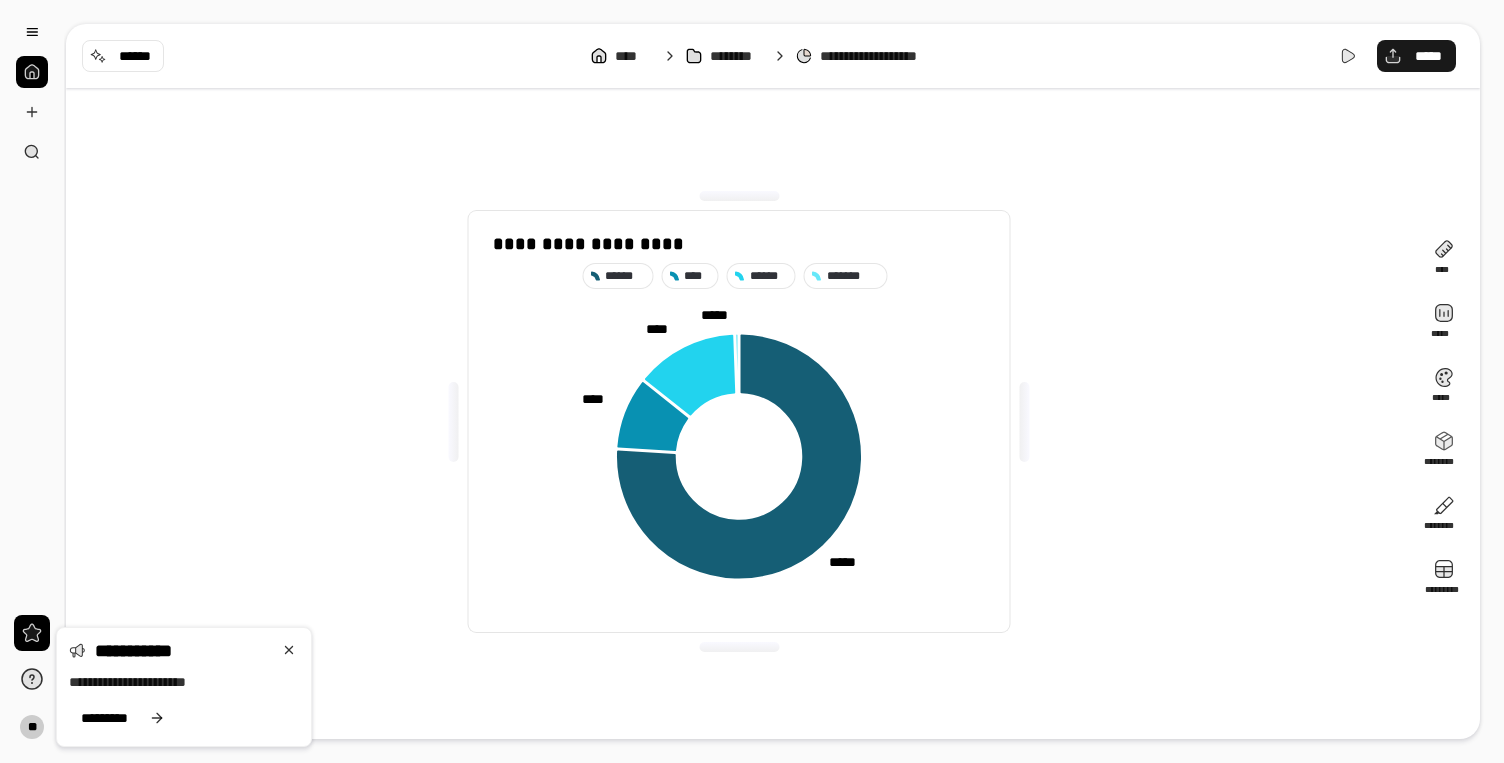 click on "*****" at bounding box center [1428, 56] 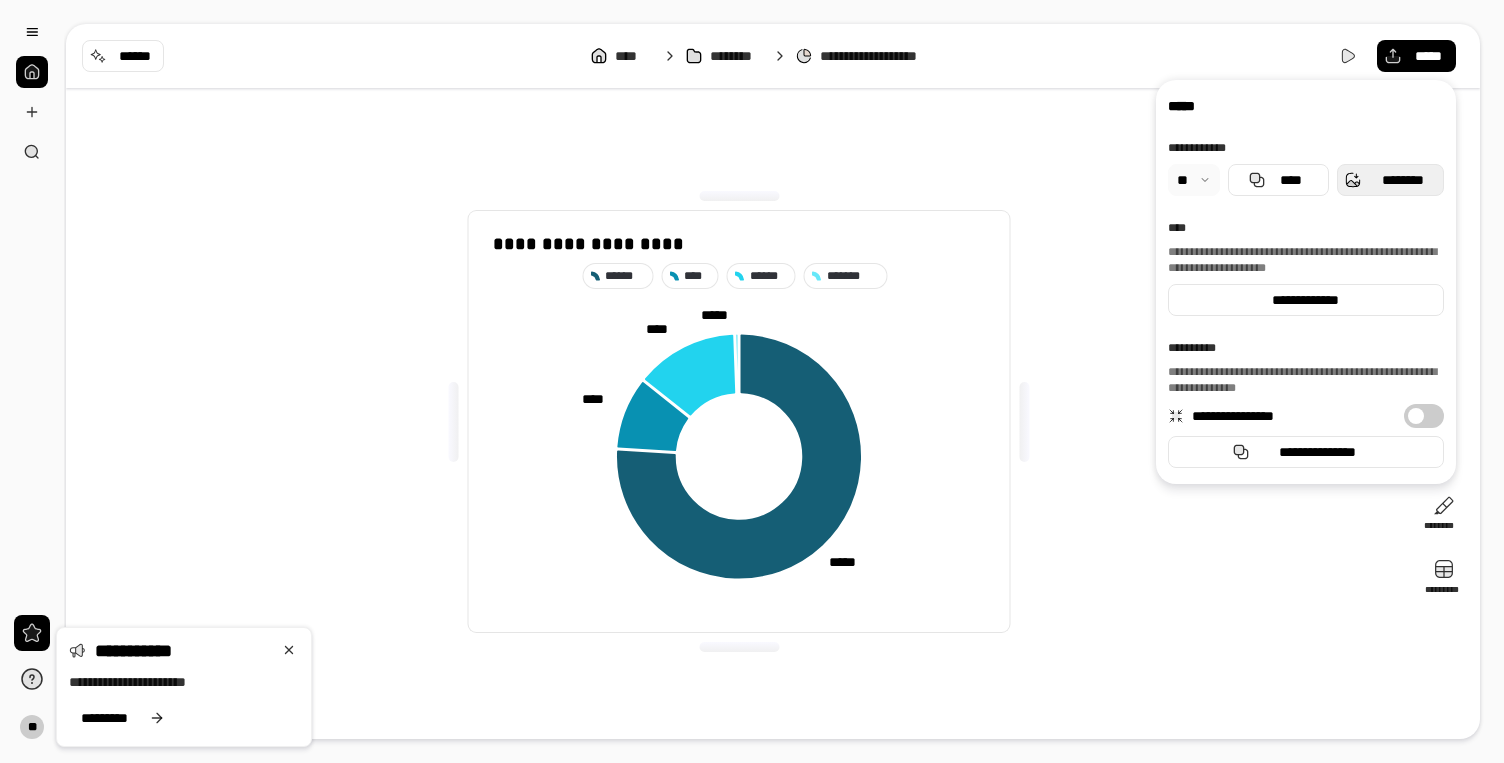 click on "********" at bounding box center (1402, 180) 